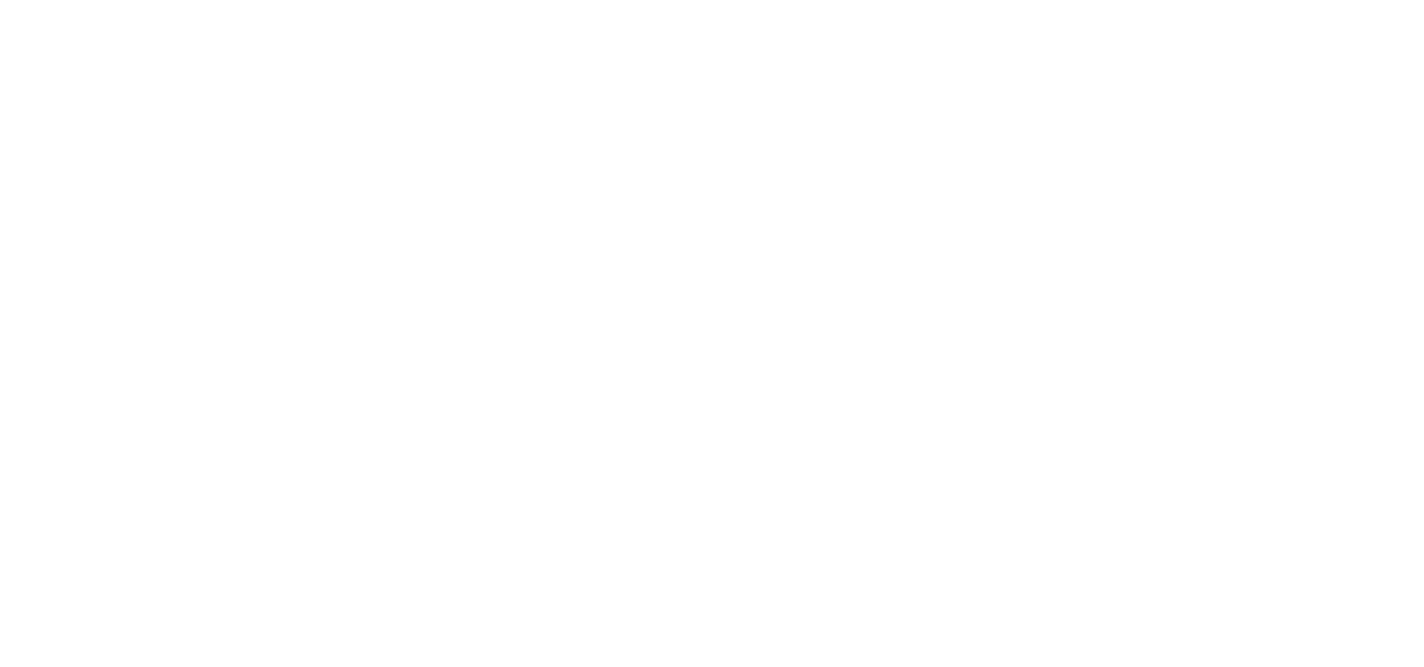 scroll, scrollTop: 0, scrollLeft: 0, axis: both 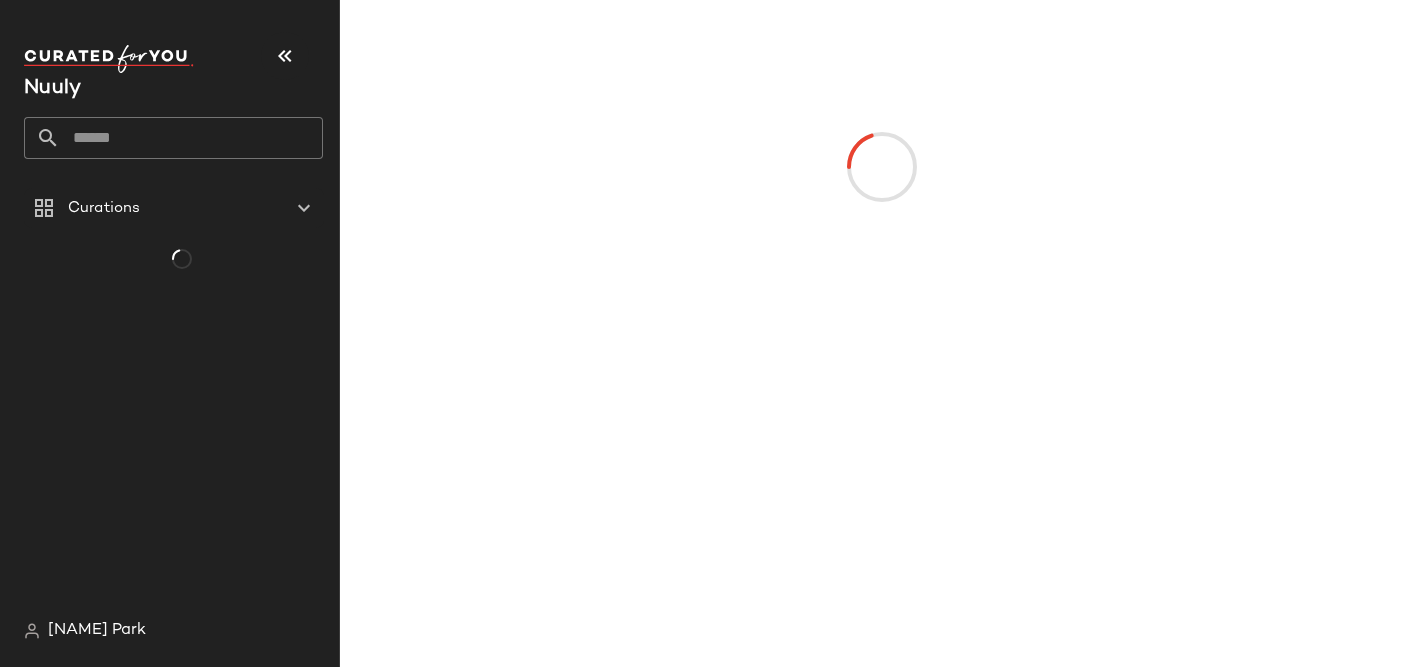 click 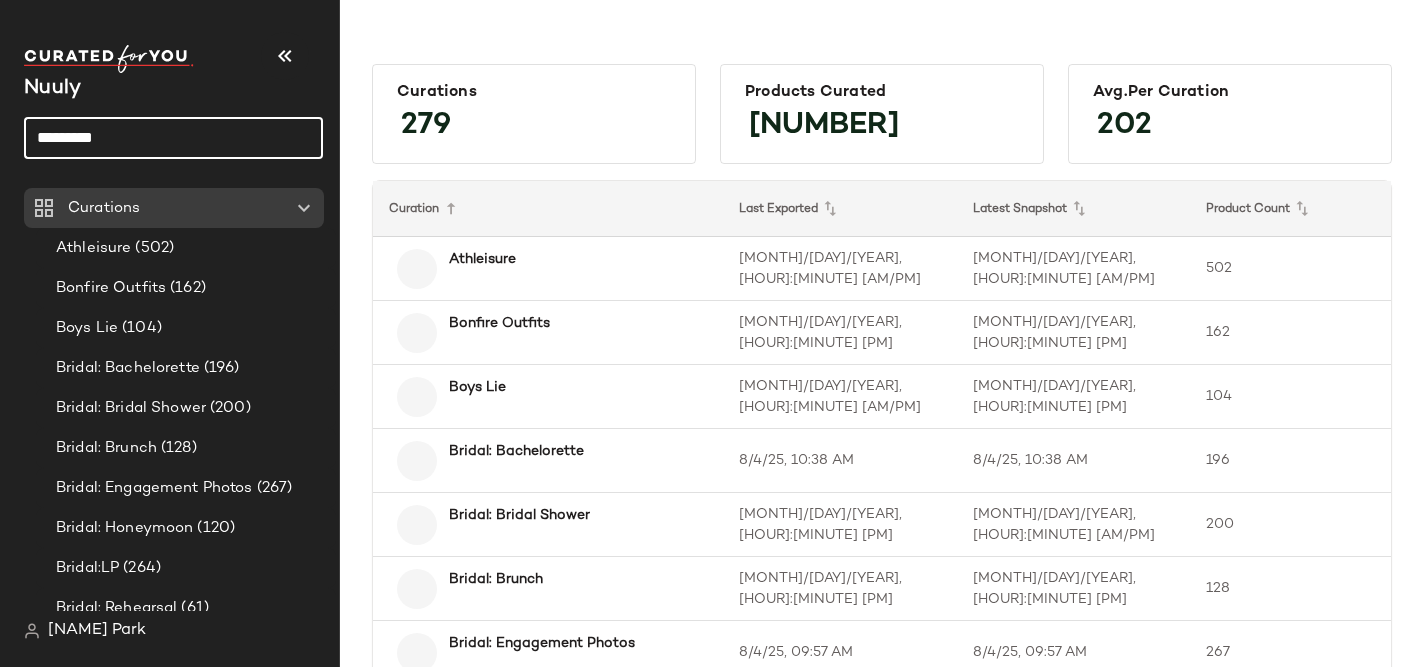 type on "**********" 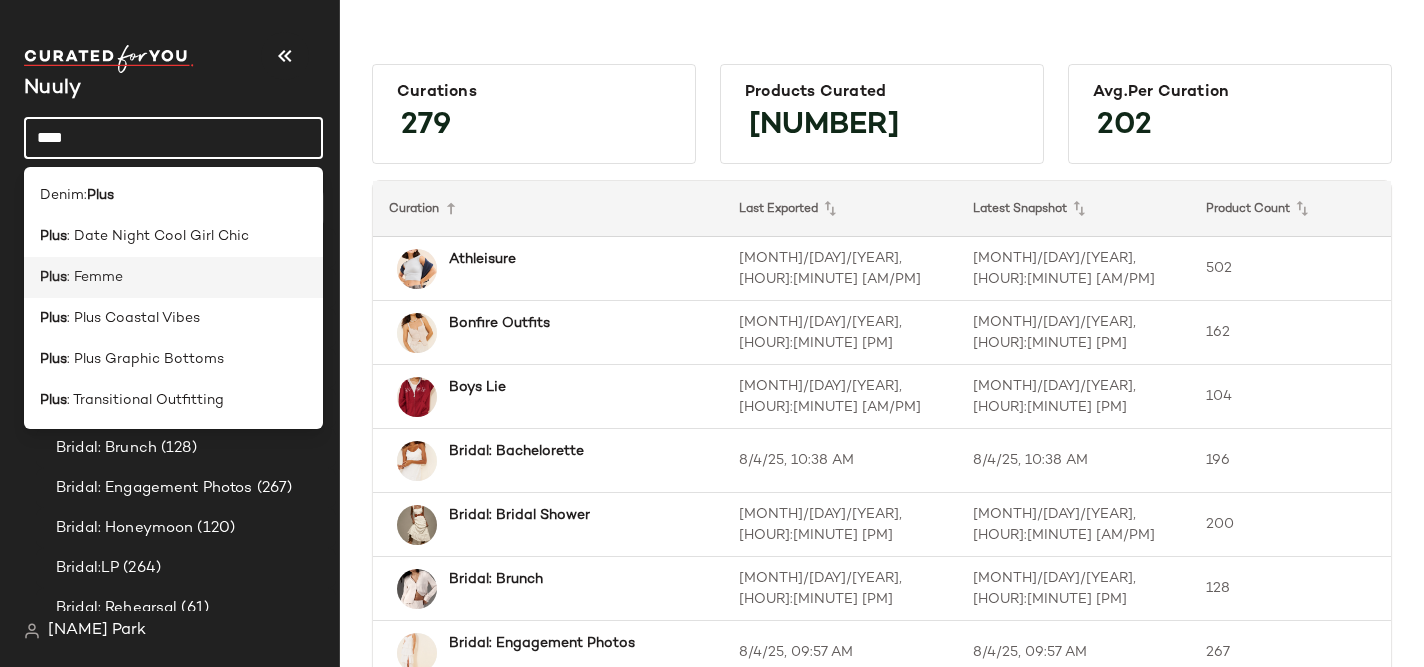 type on "****" 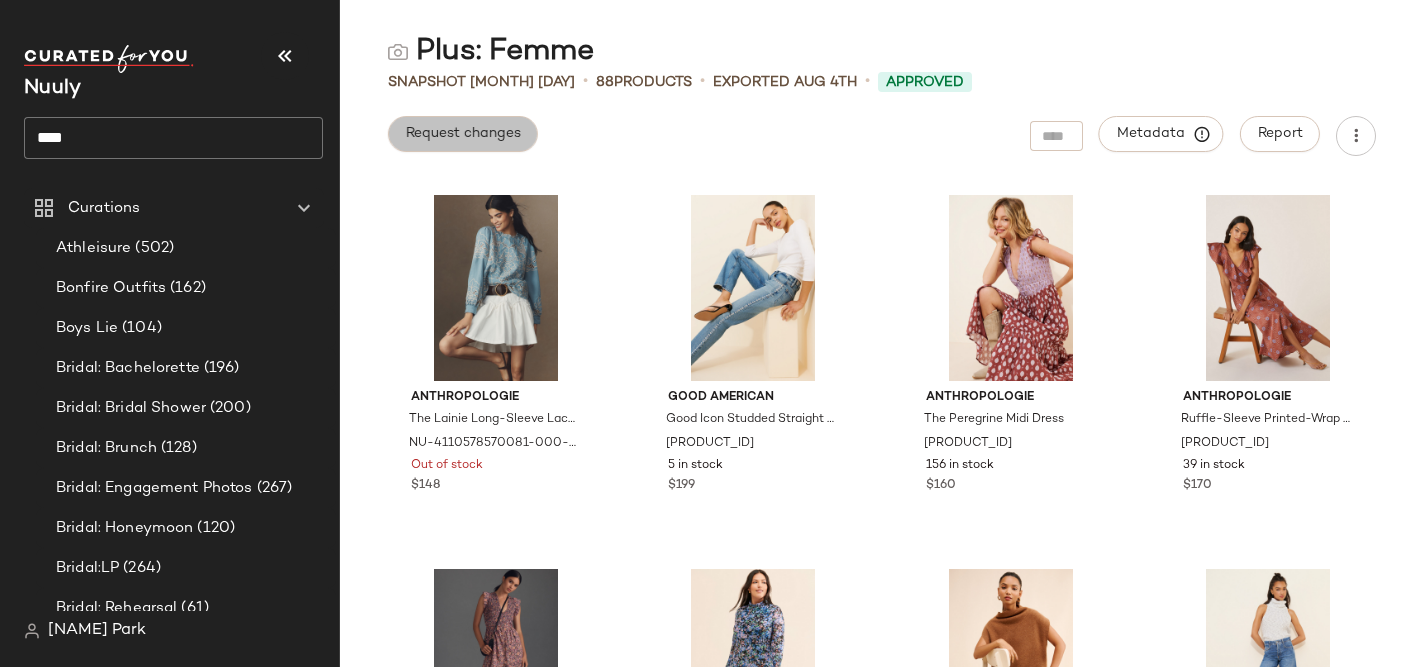 click on "Request changes" 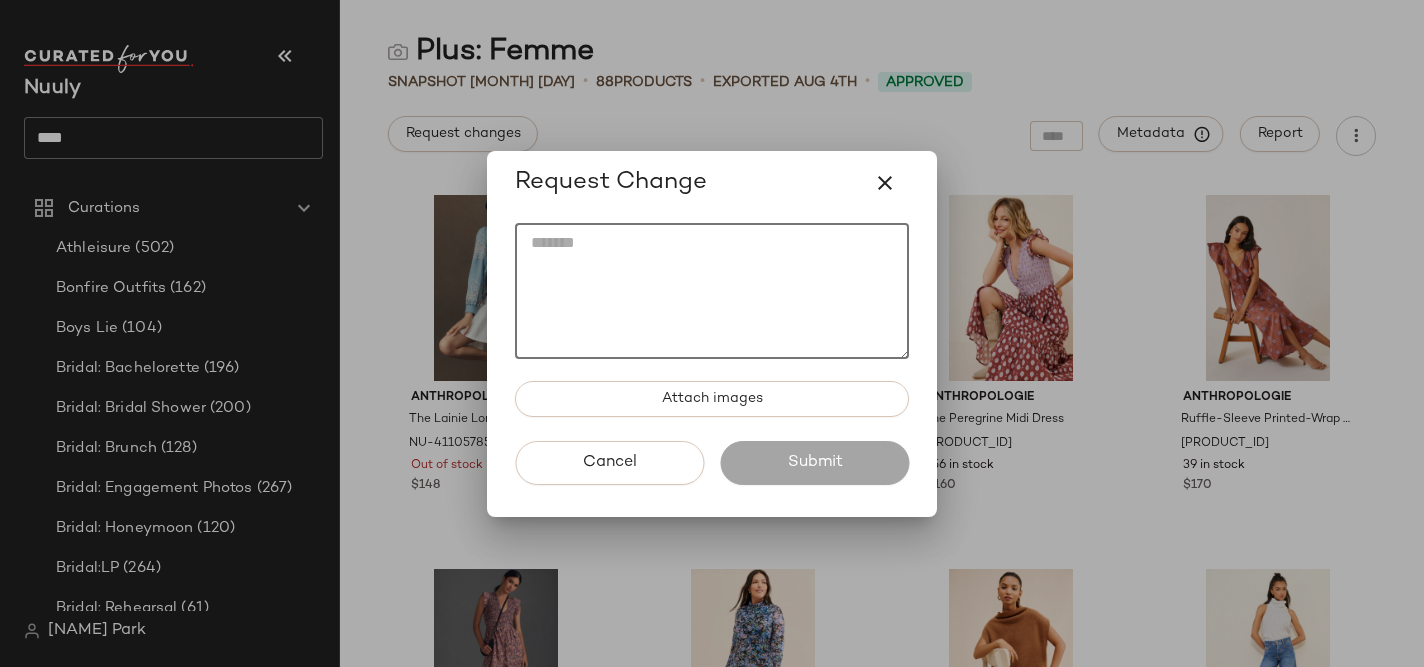 click 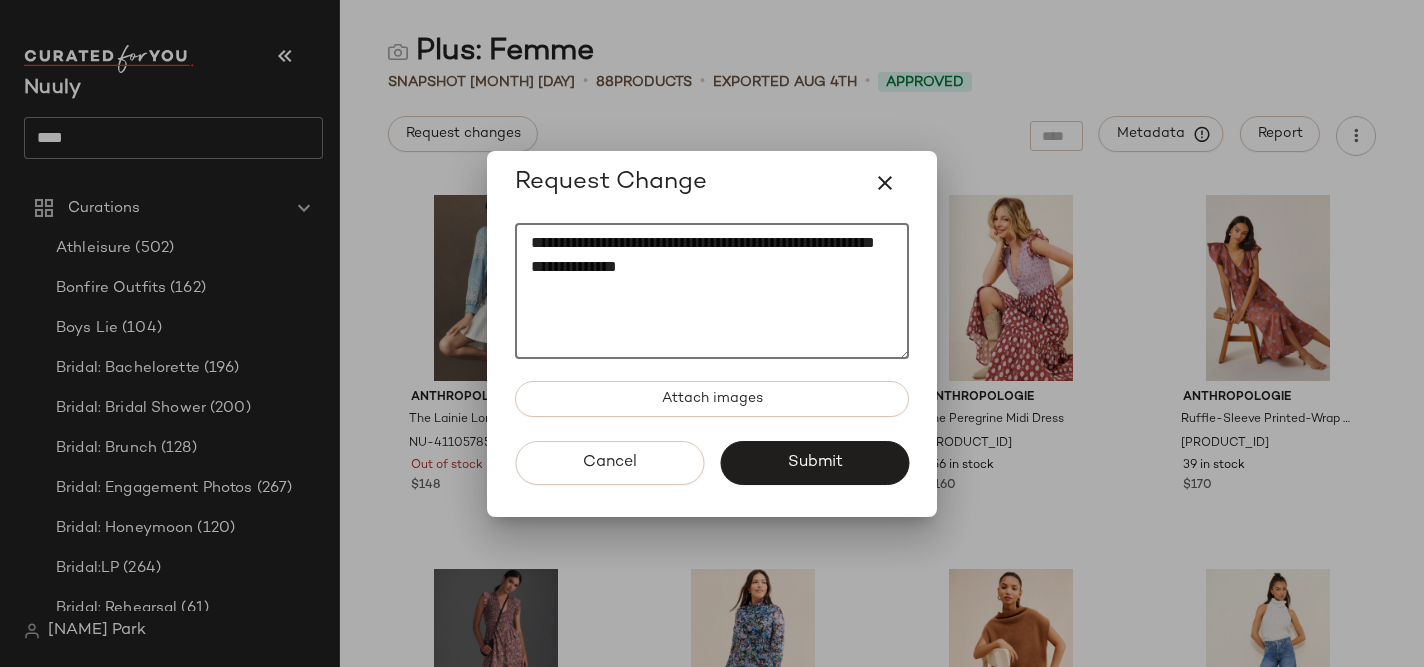 type on "**********" 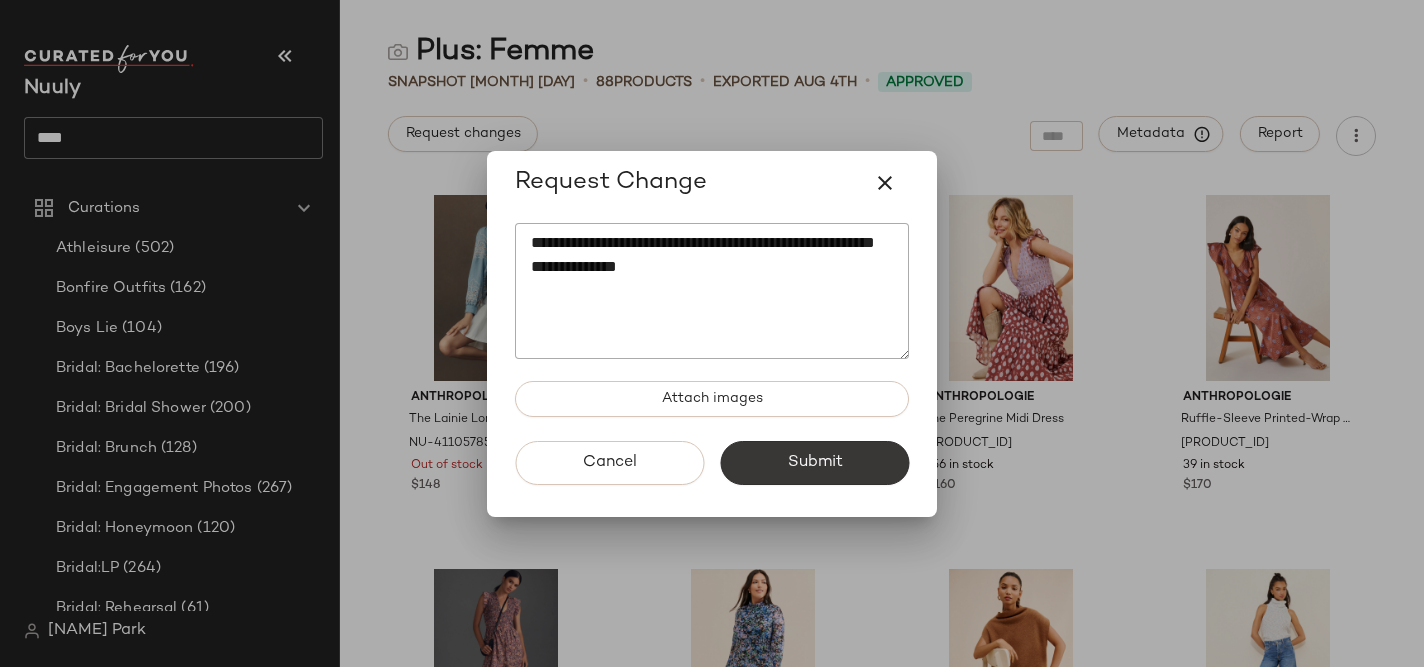click on "Submit" 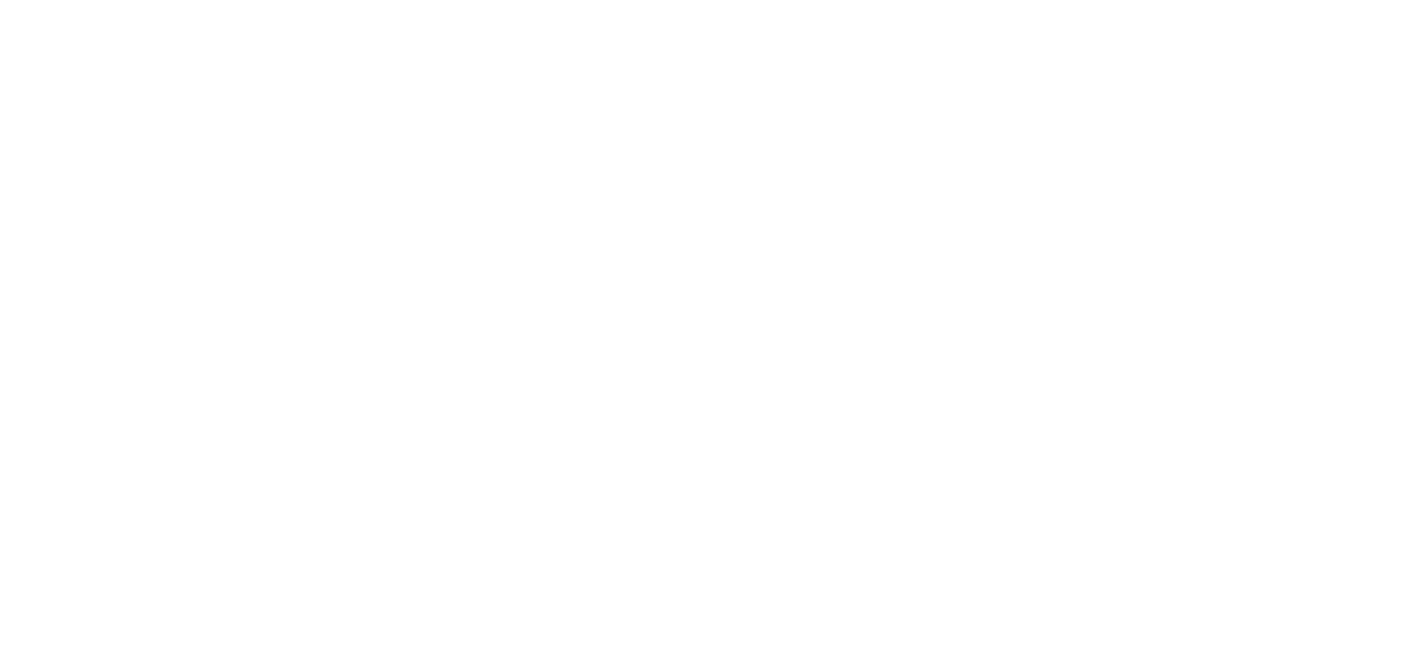 scroll, scrollTop: 0, scrollLeft: 0, axis: both 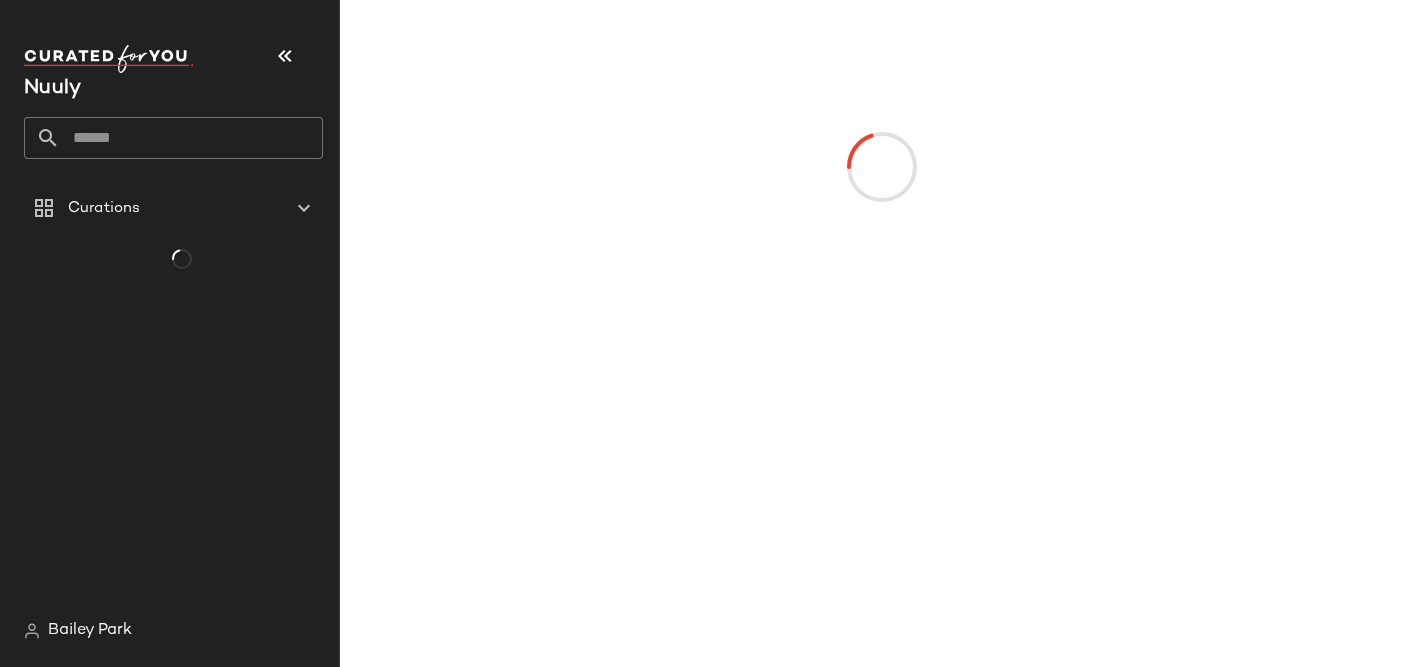click 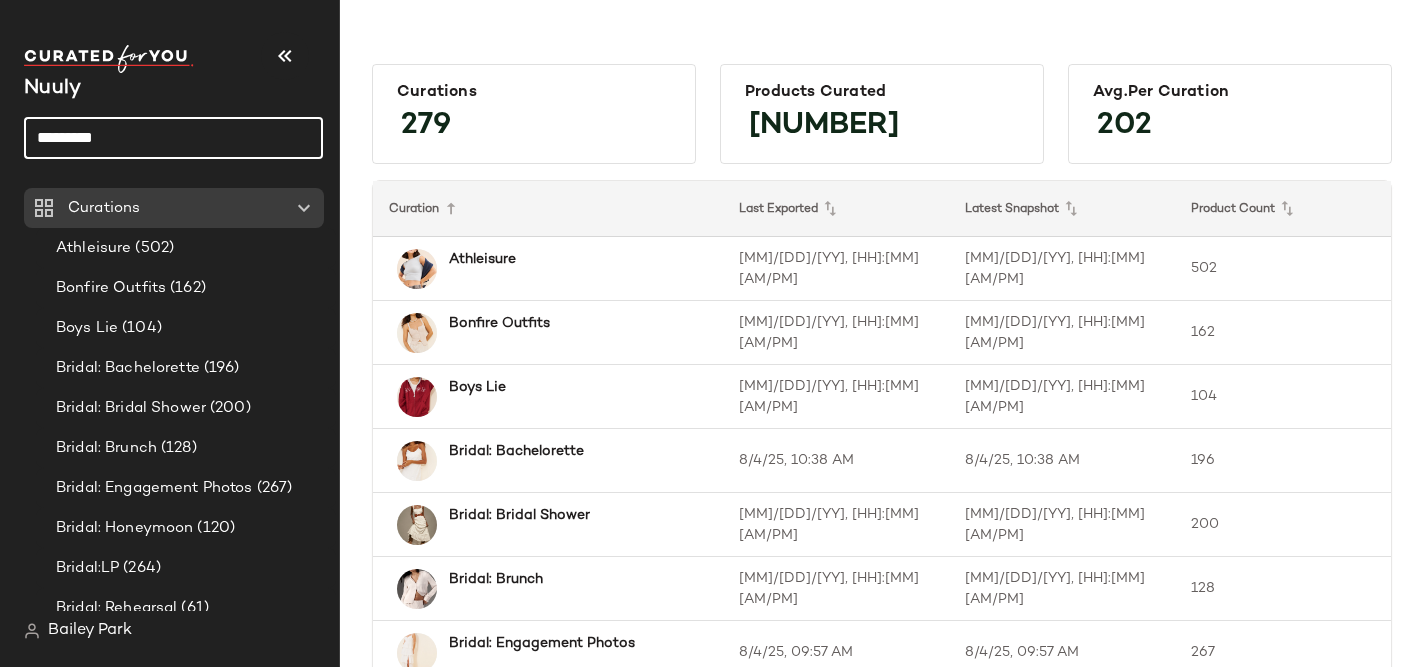 type on "**********" 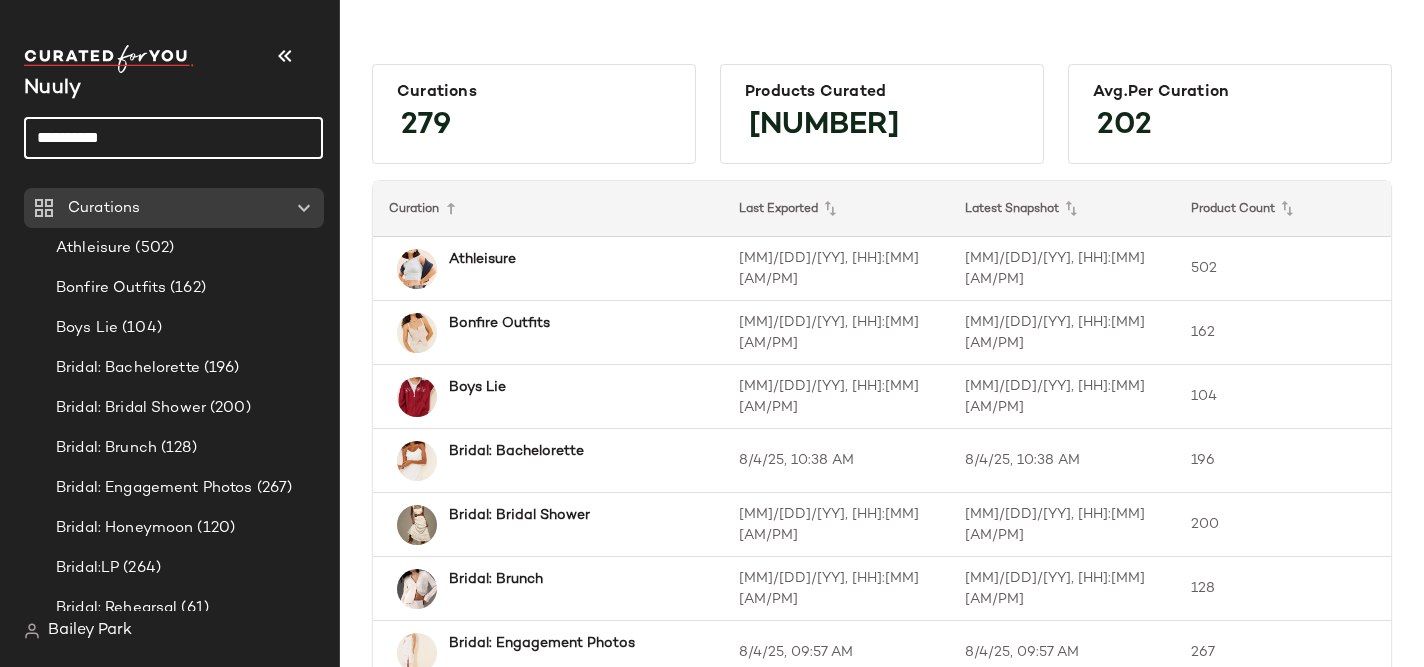 click on "**********" 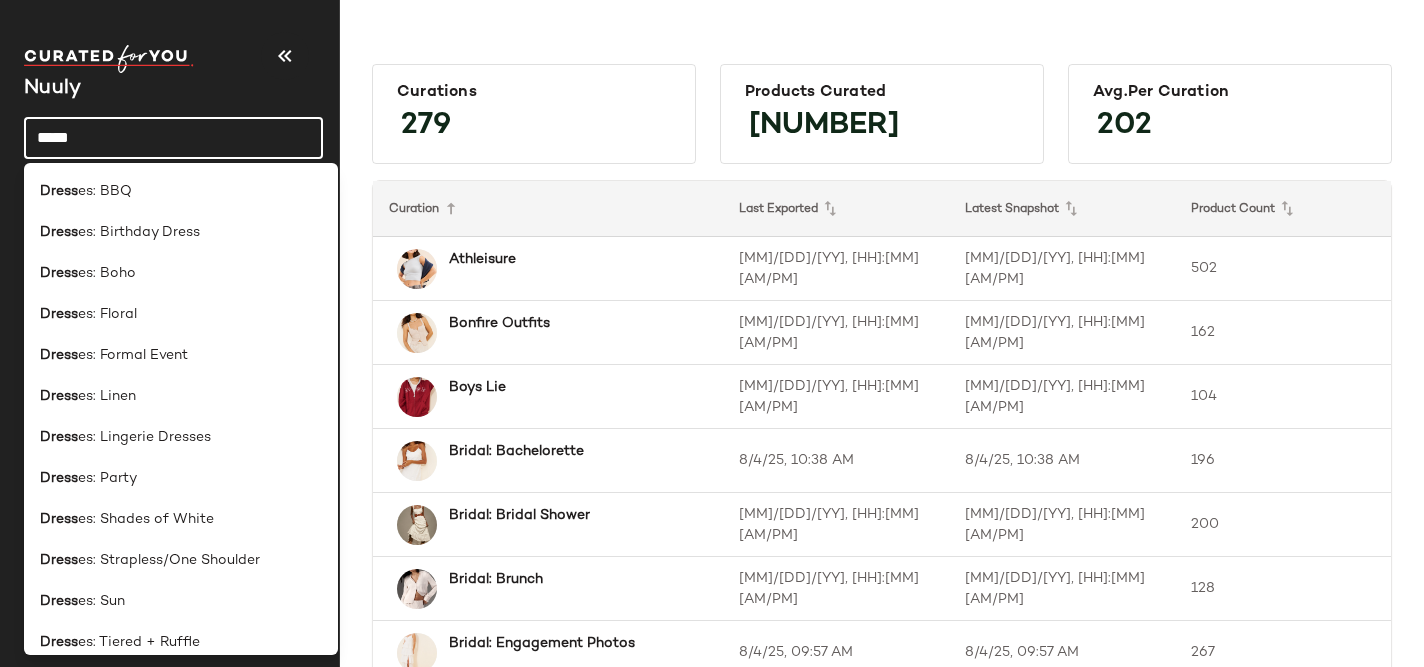 type on "*******" 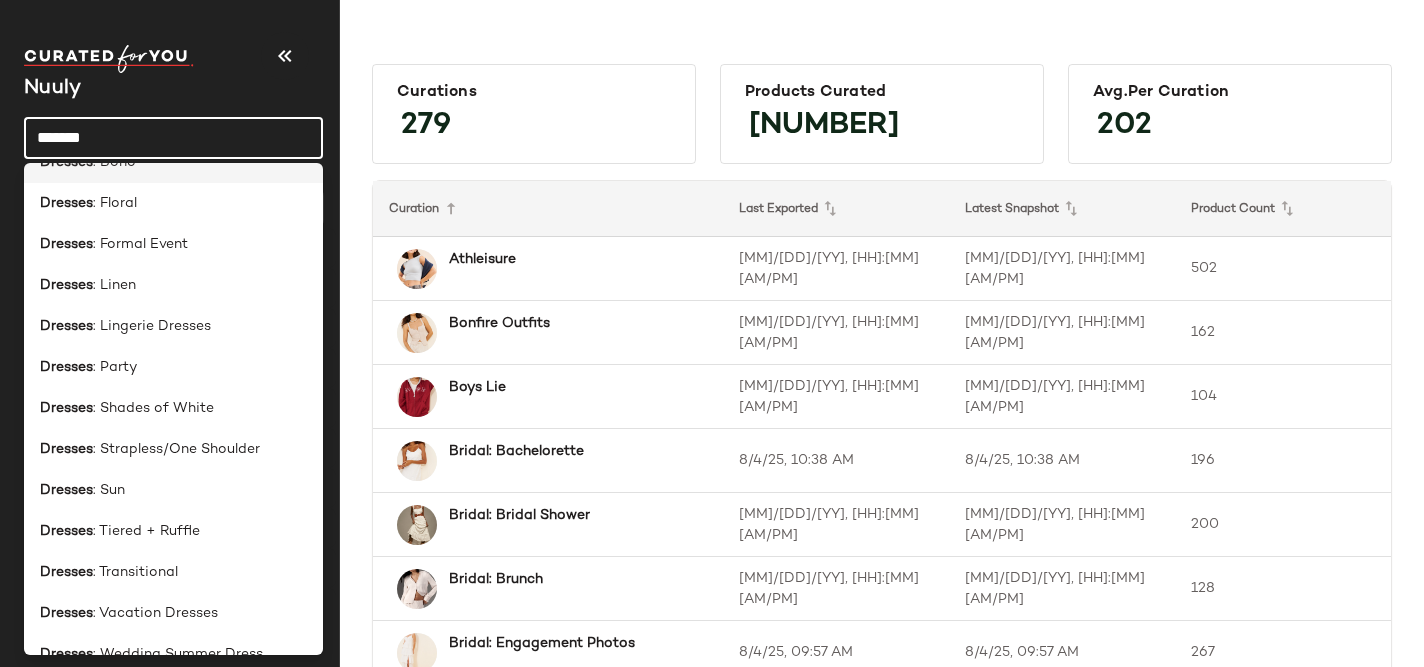 scroll, scrollTop: 101, scrollLeft: 0, axis: vertical 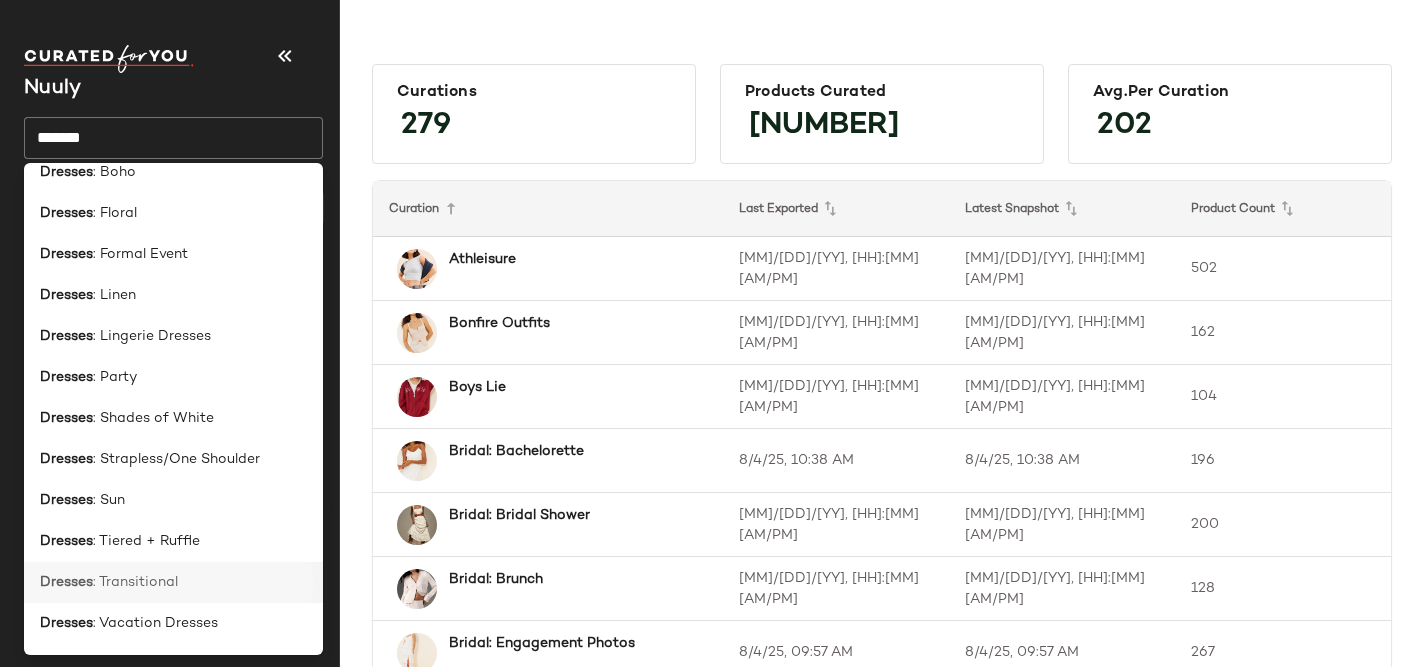 click on "Dresses : Transitional" 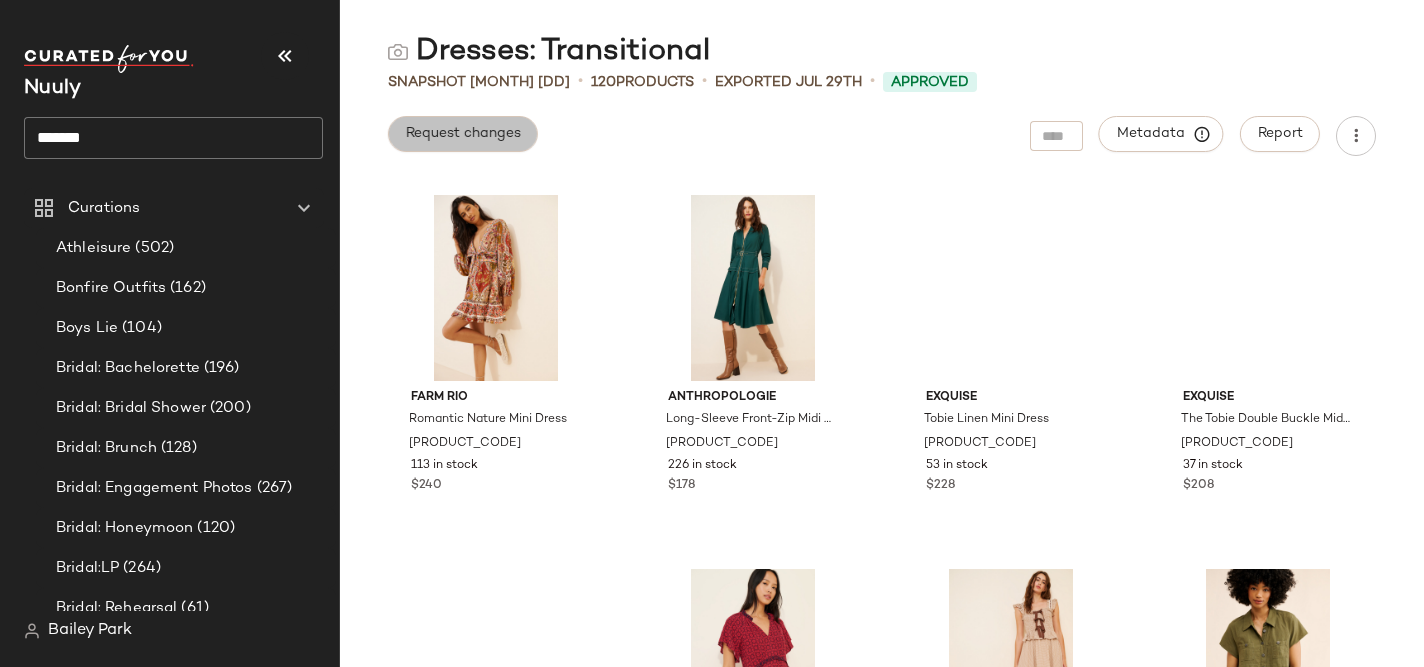 click on "Request changes" 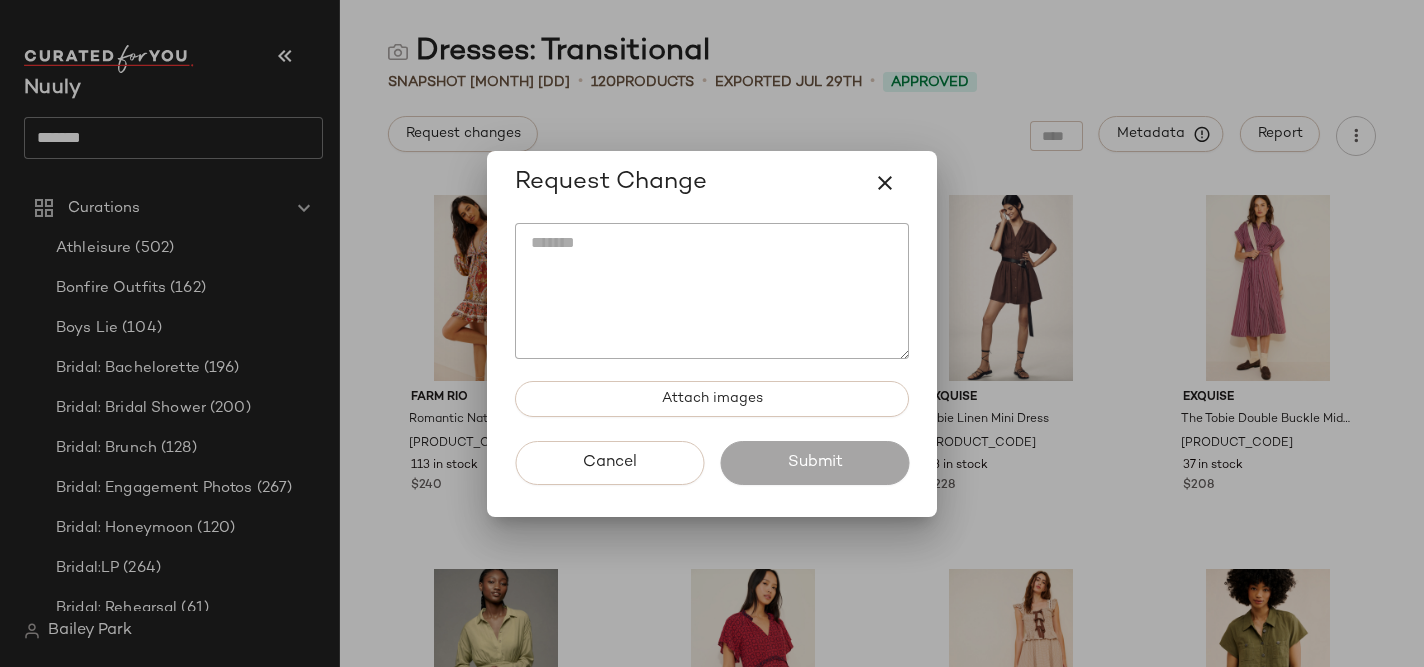 click 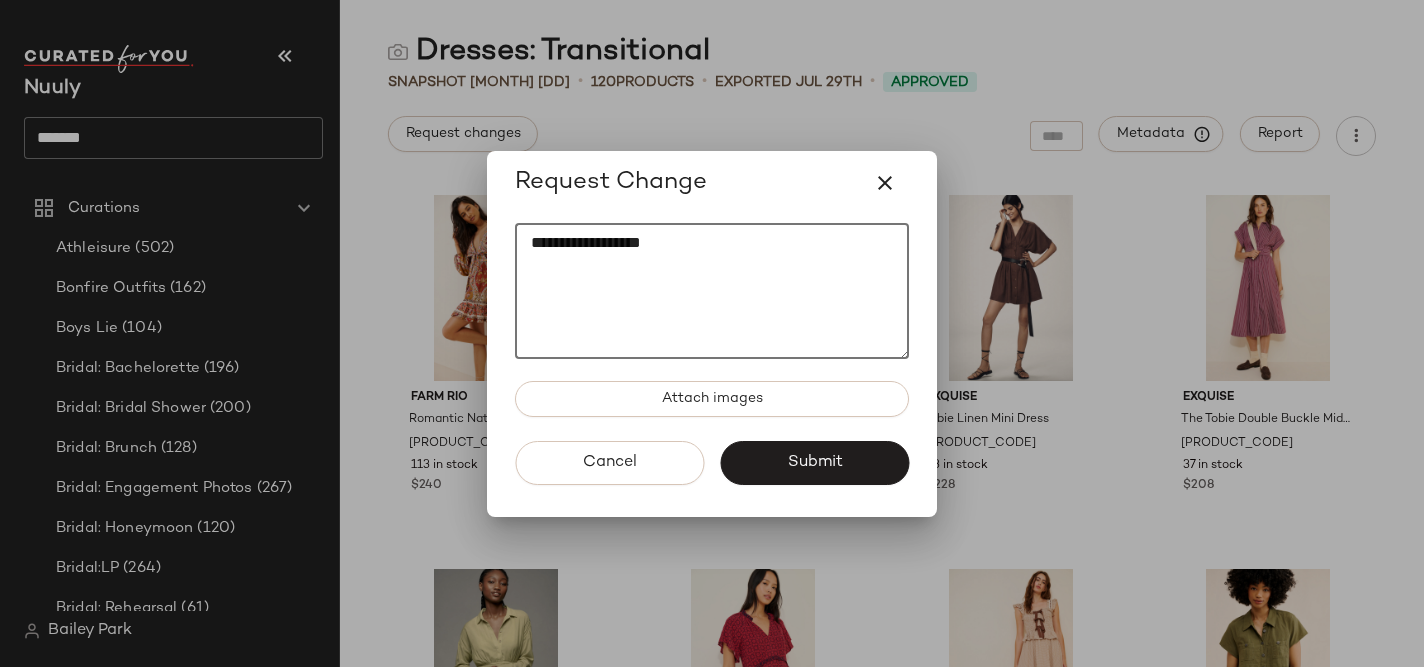paste on "**********" 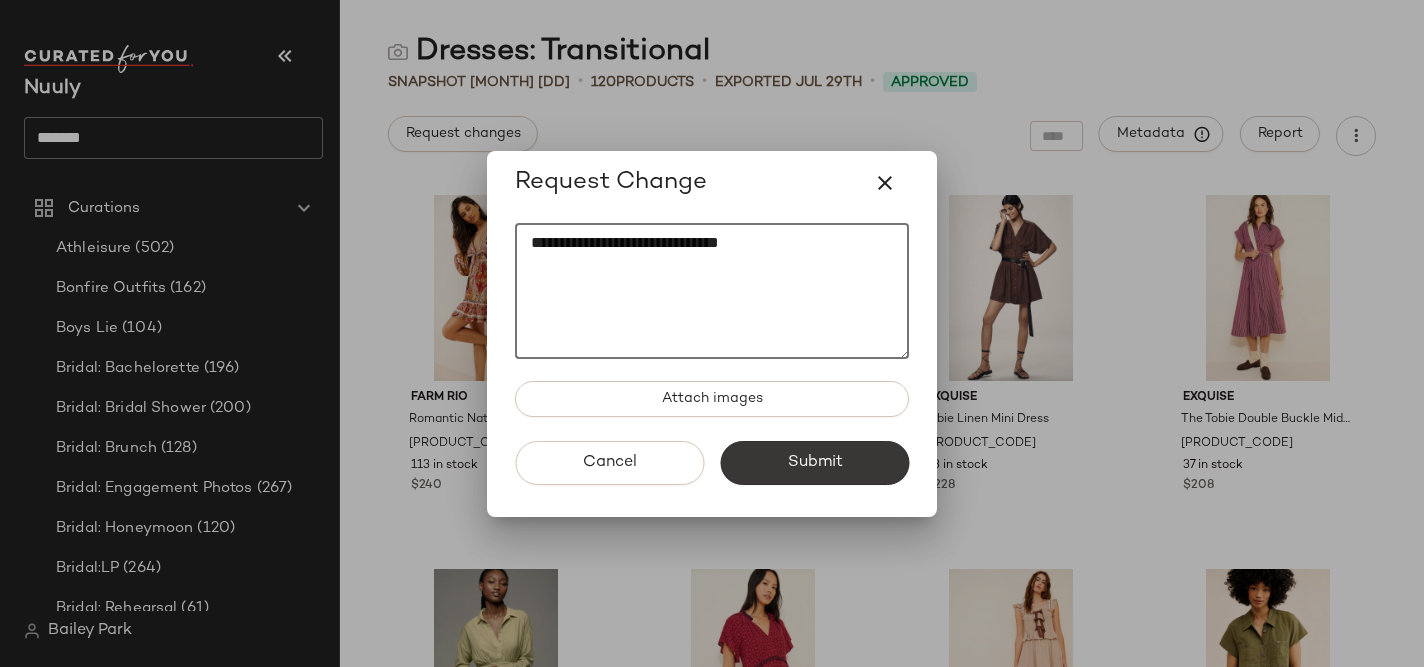 type on "**********" 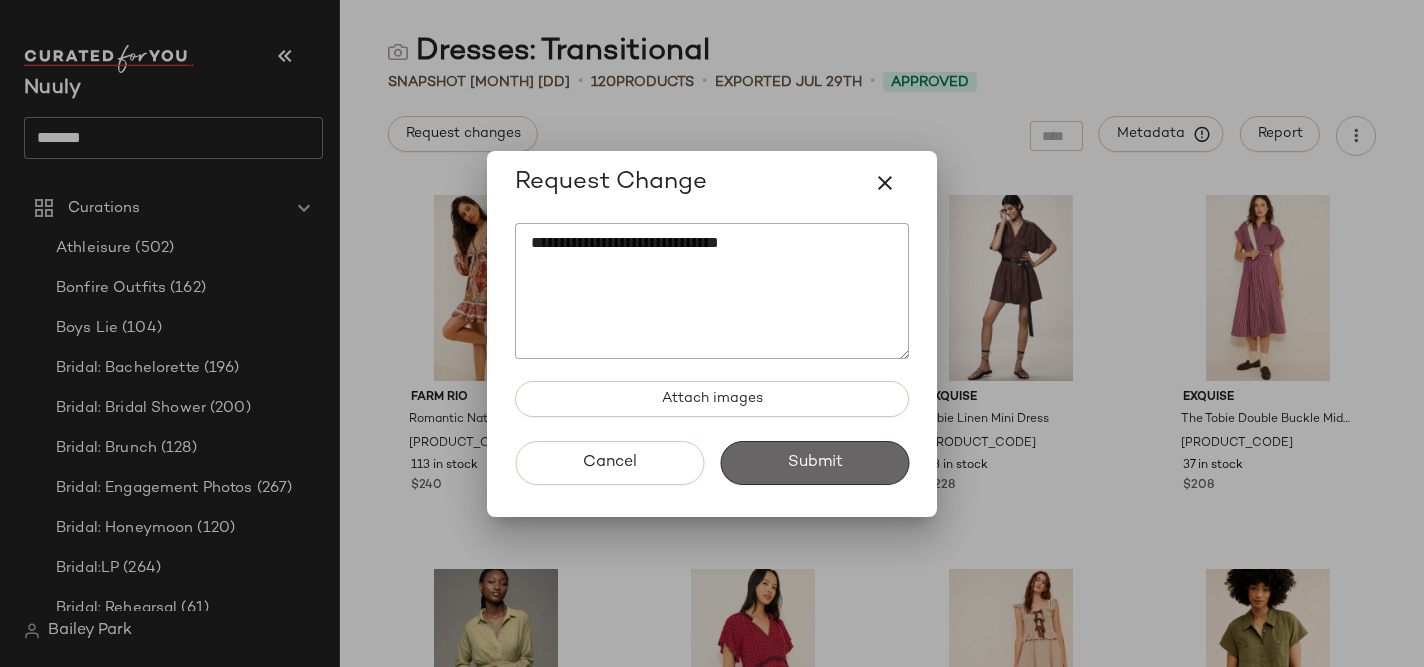 click on "Submit" 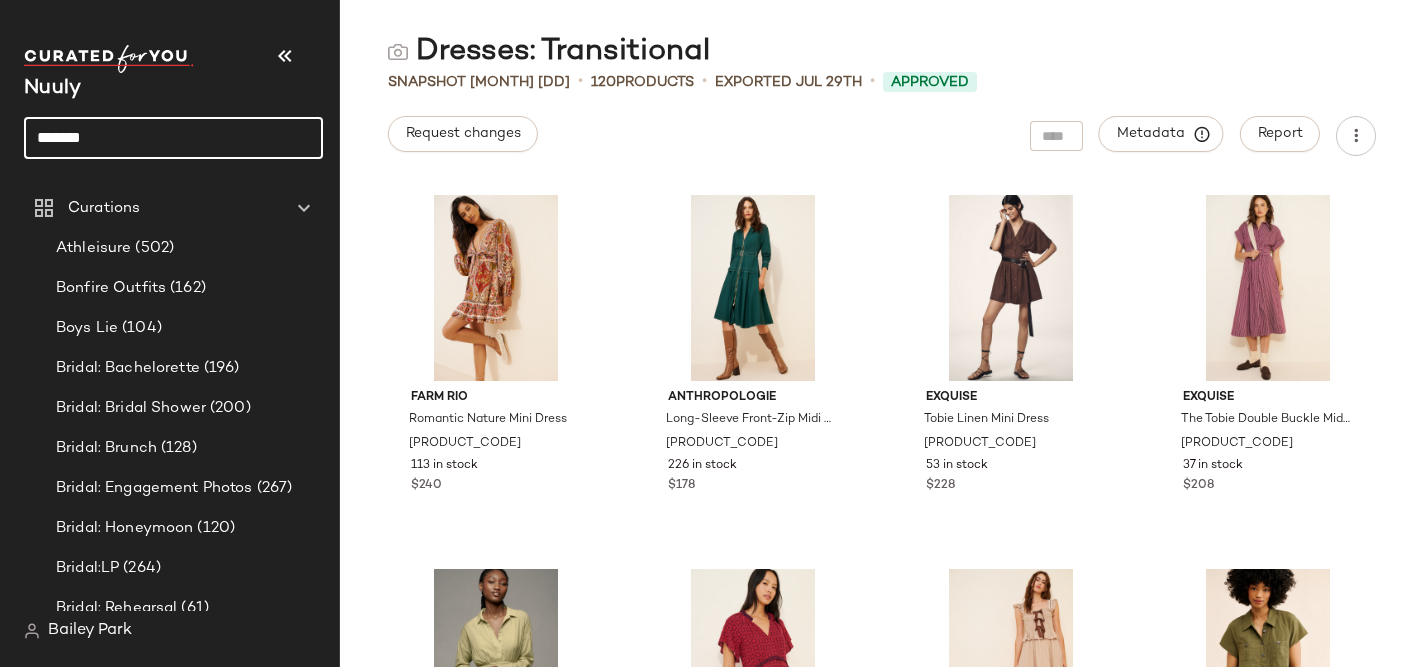 click on "*******" 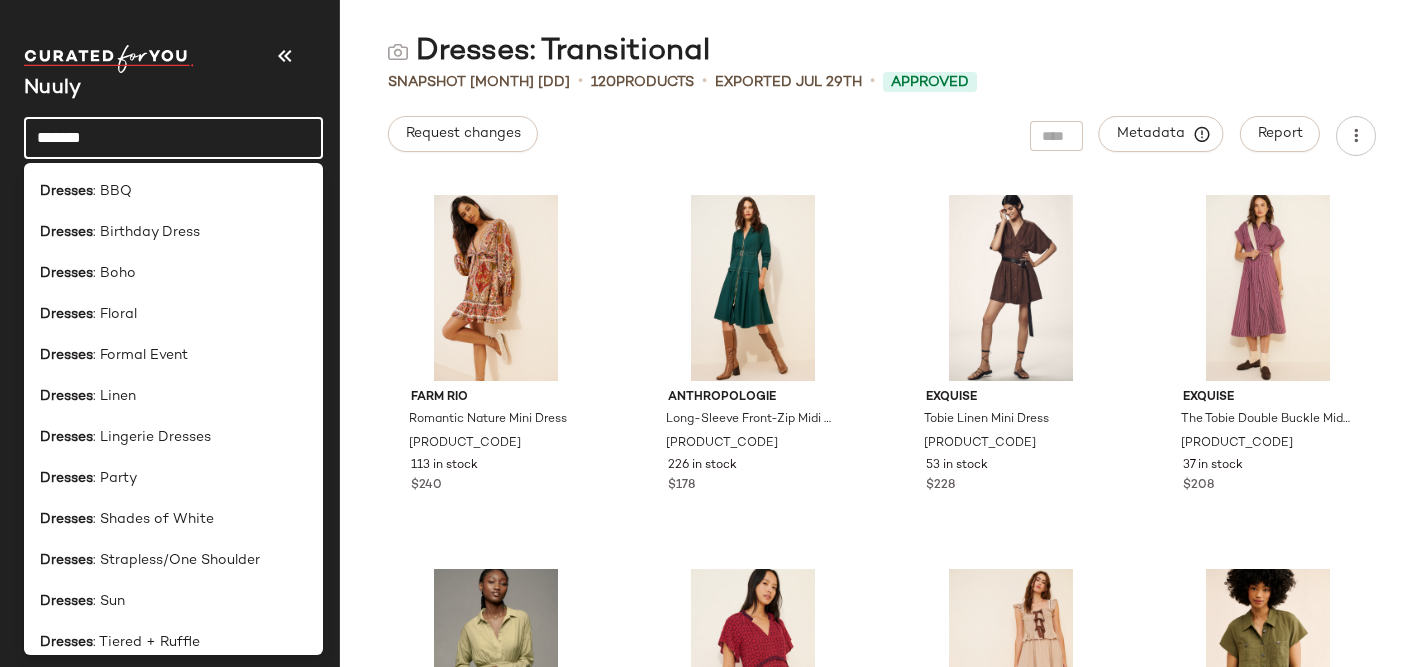 click on "*******" 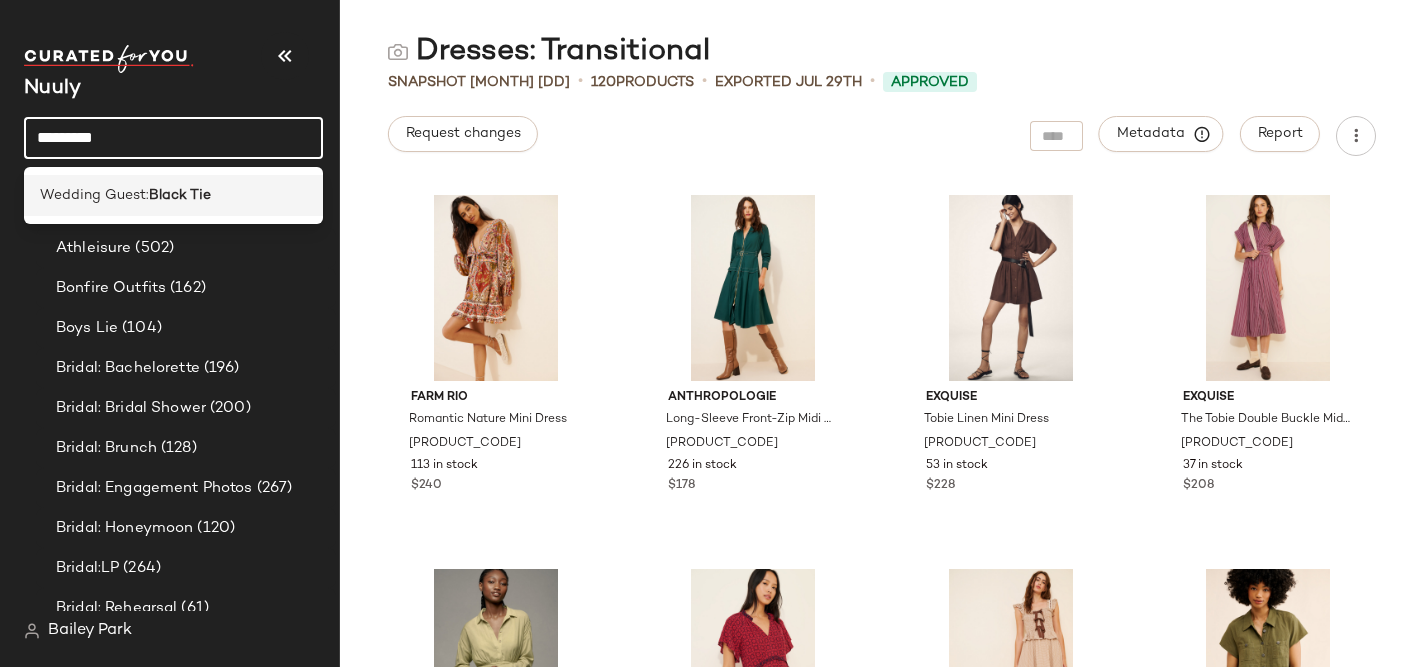 type on "*********" 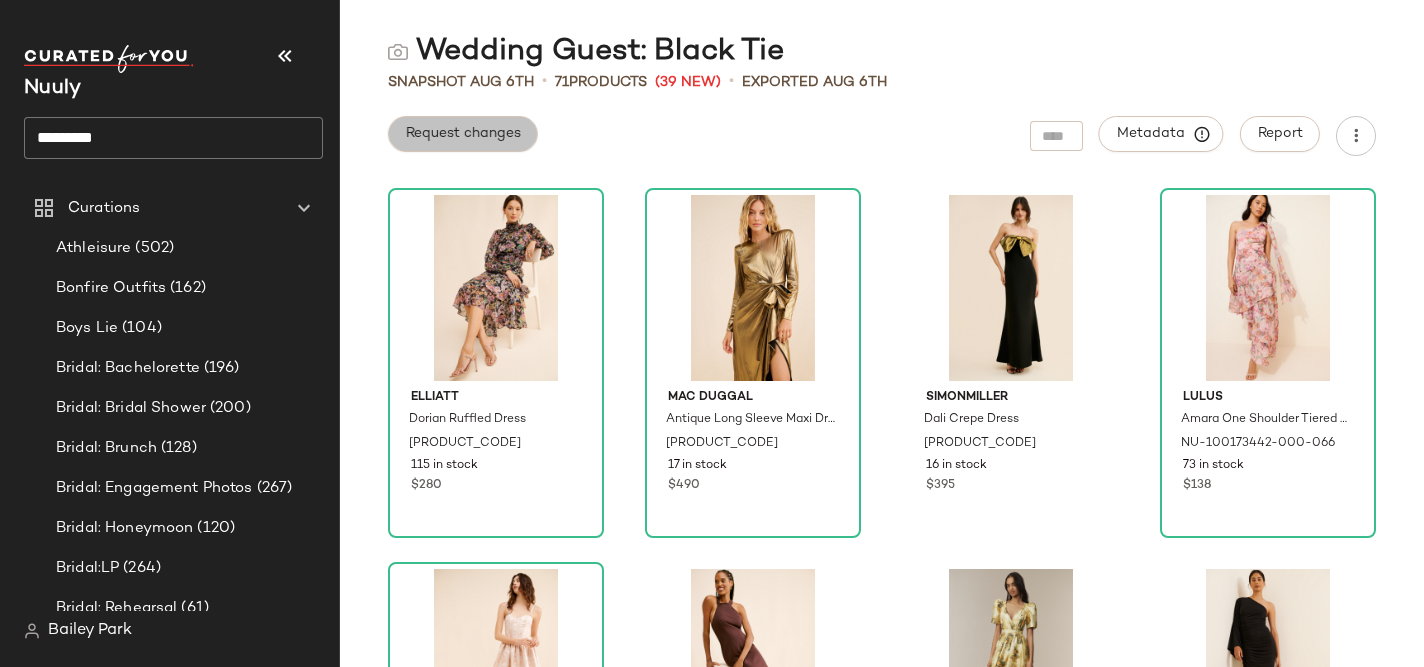 click on "Request changes" 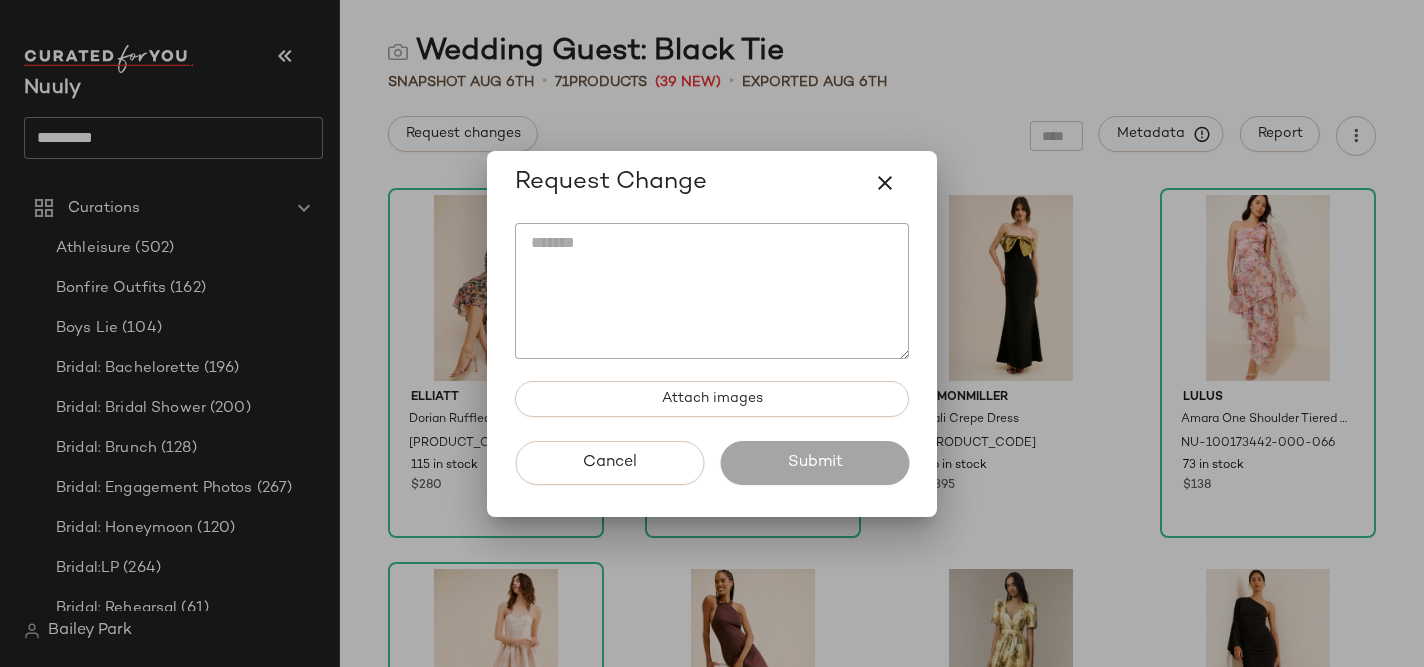 click 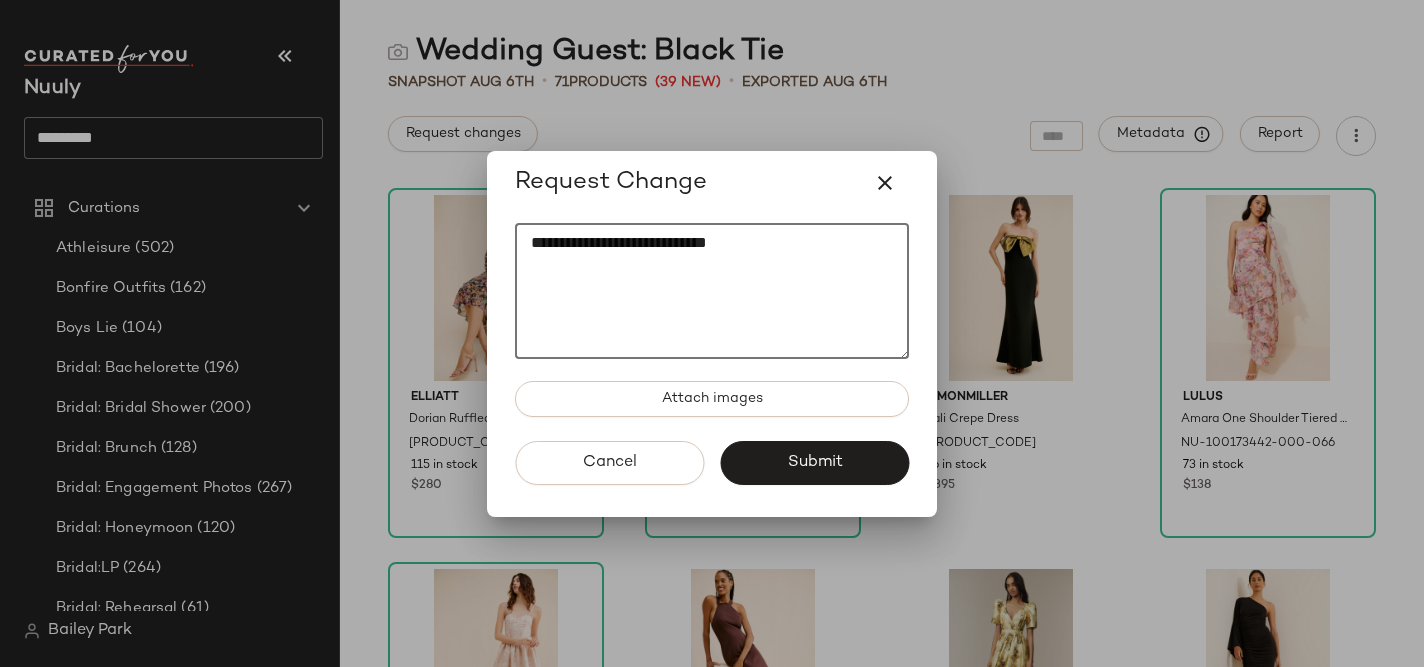 paste on "**********" 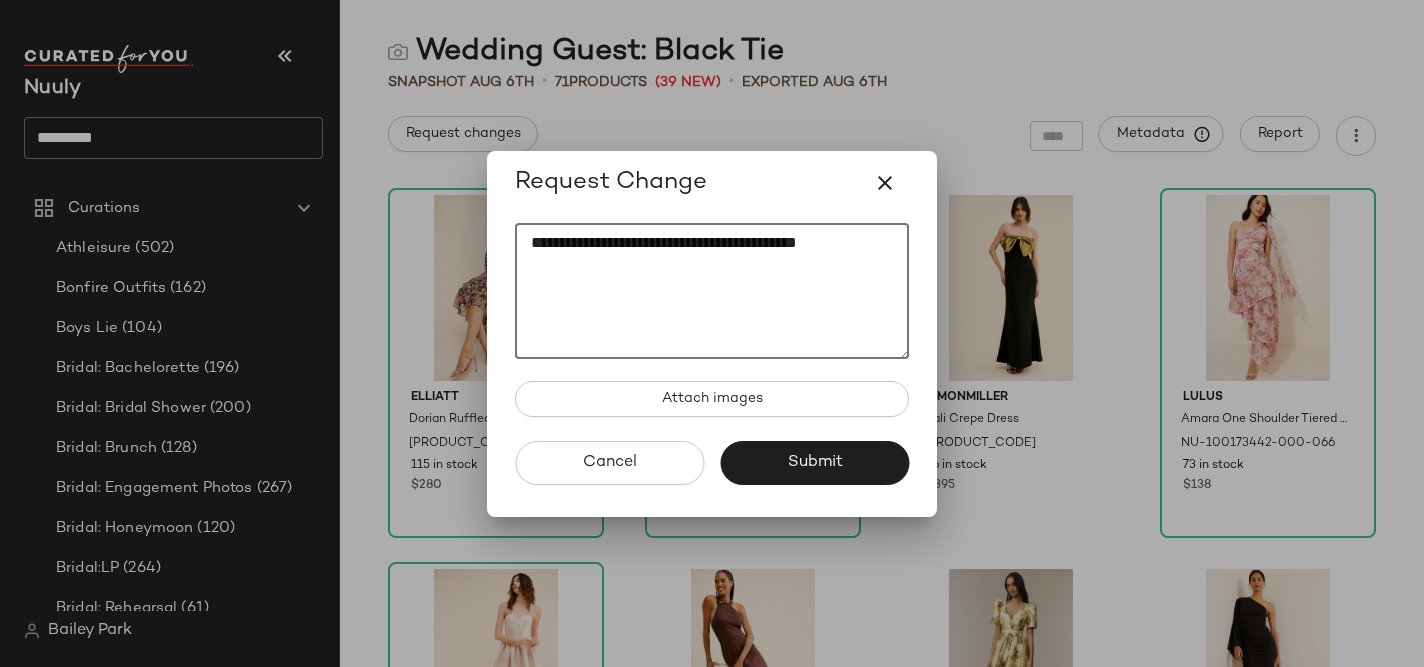 paste on "**********" 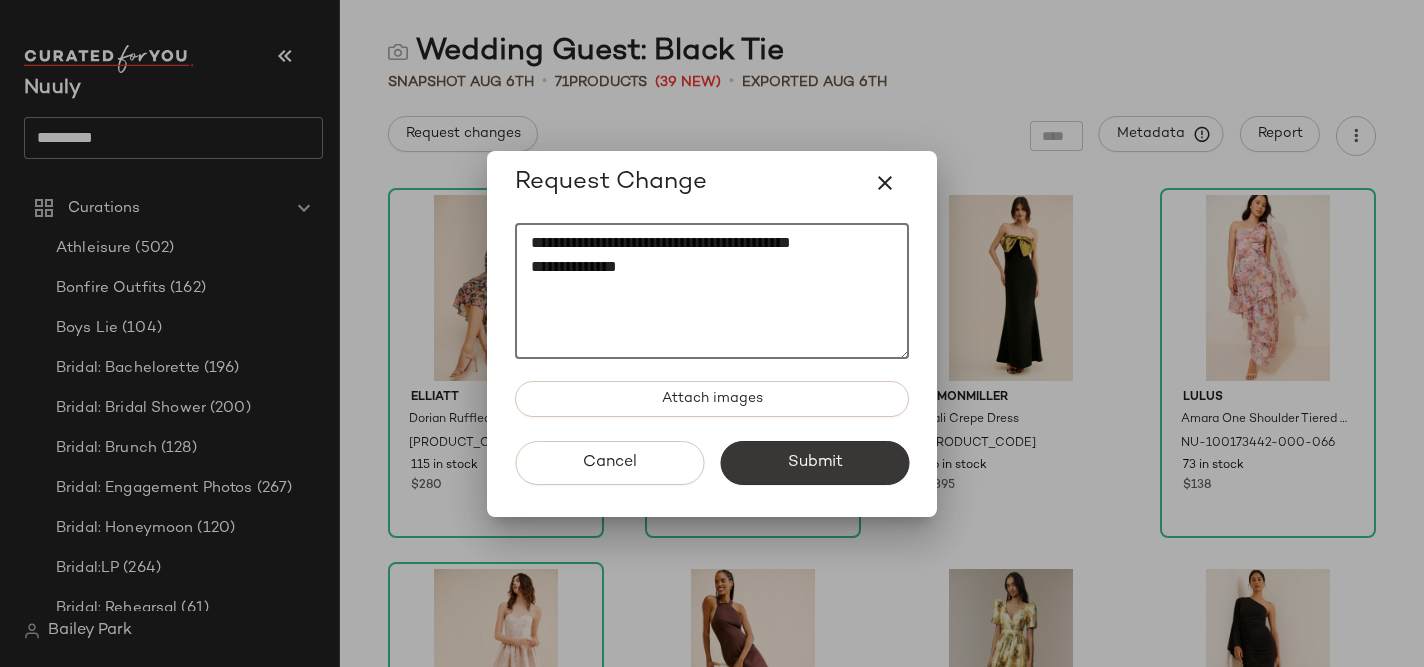 type on "**********" 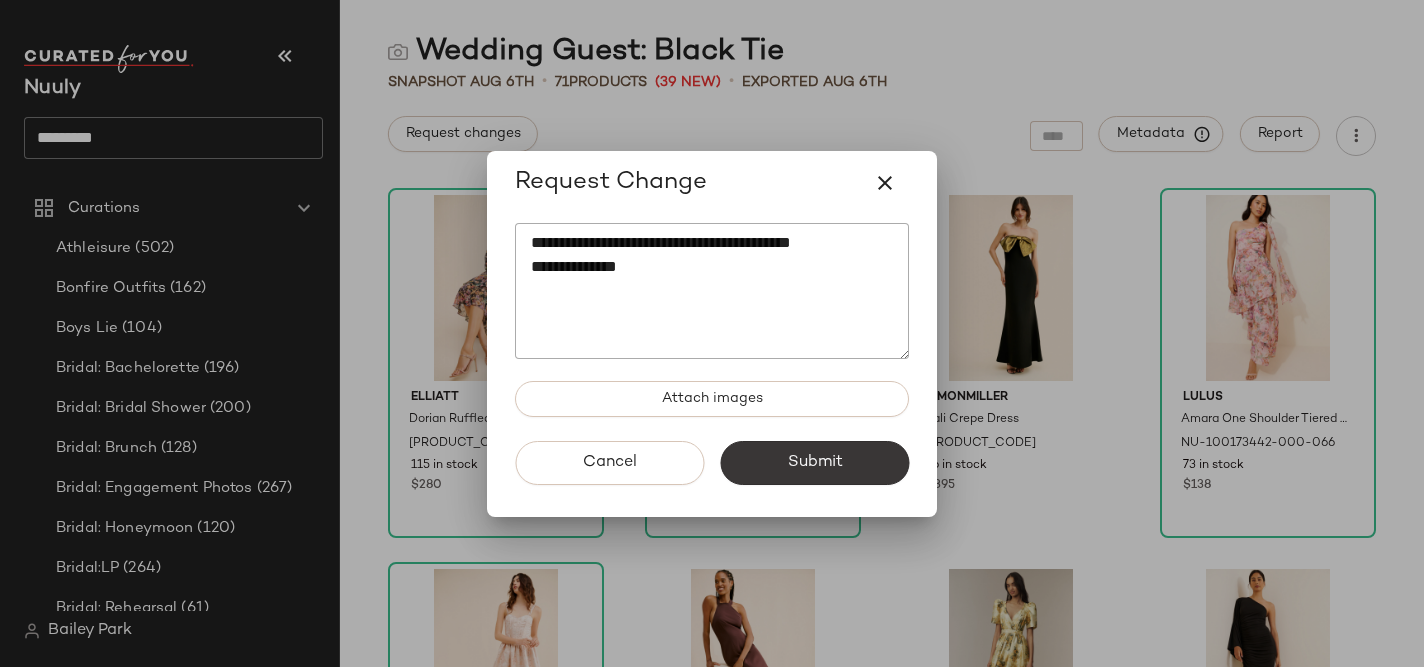 click on "Submit" 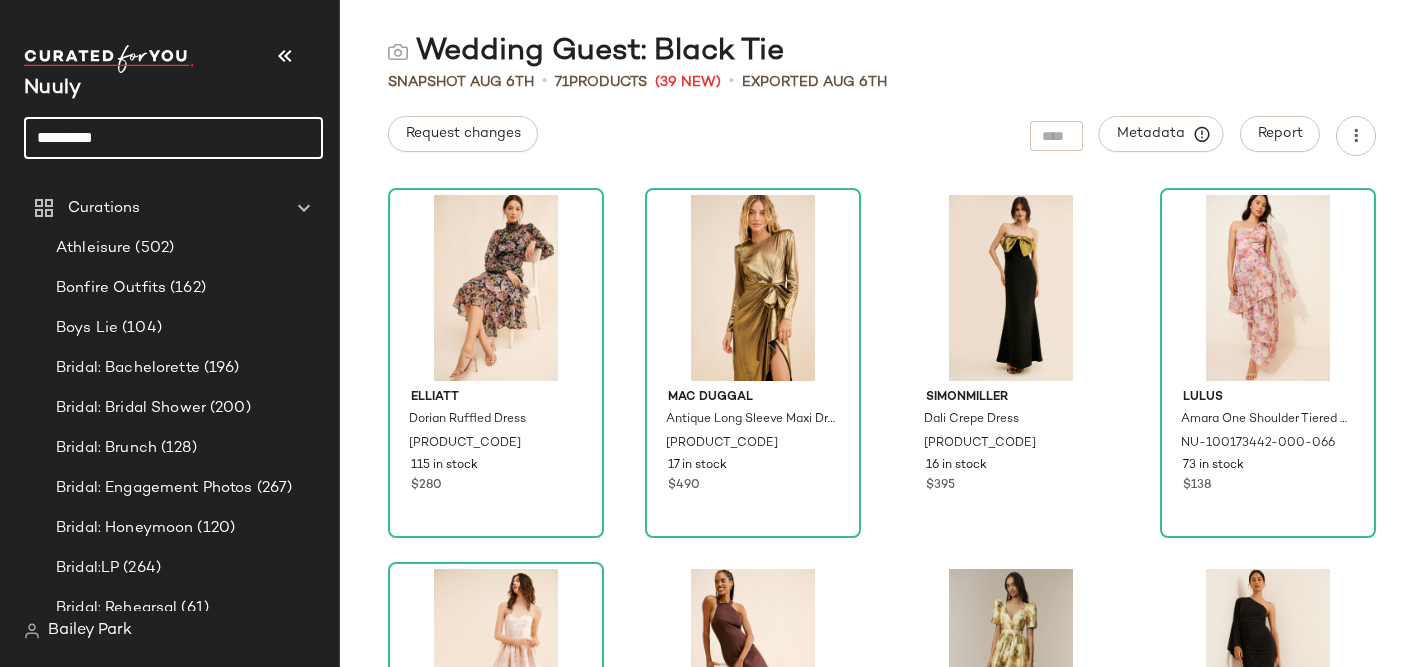 click on "*********" 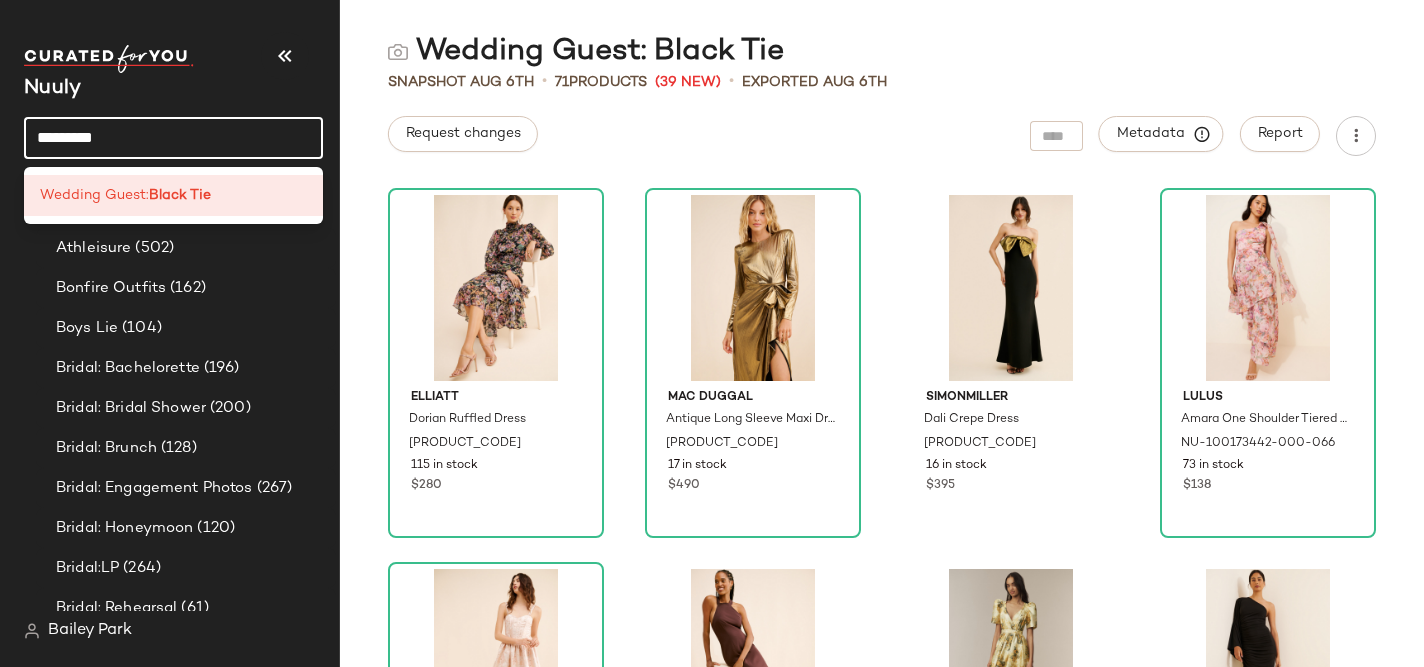 click on "*********" 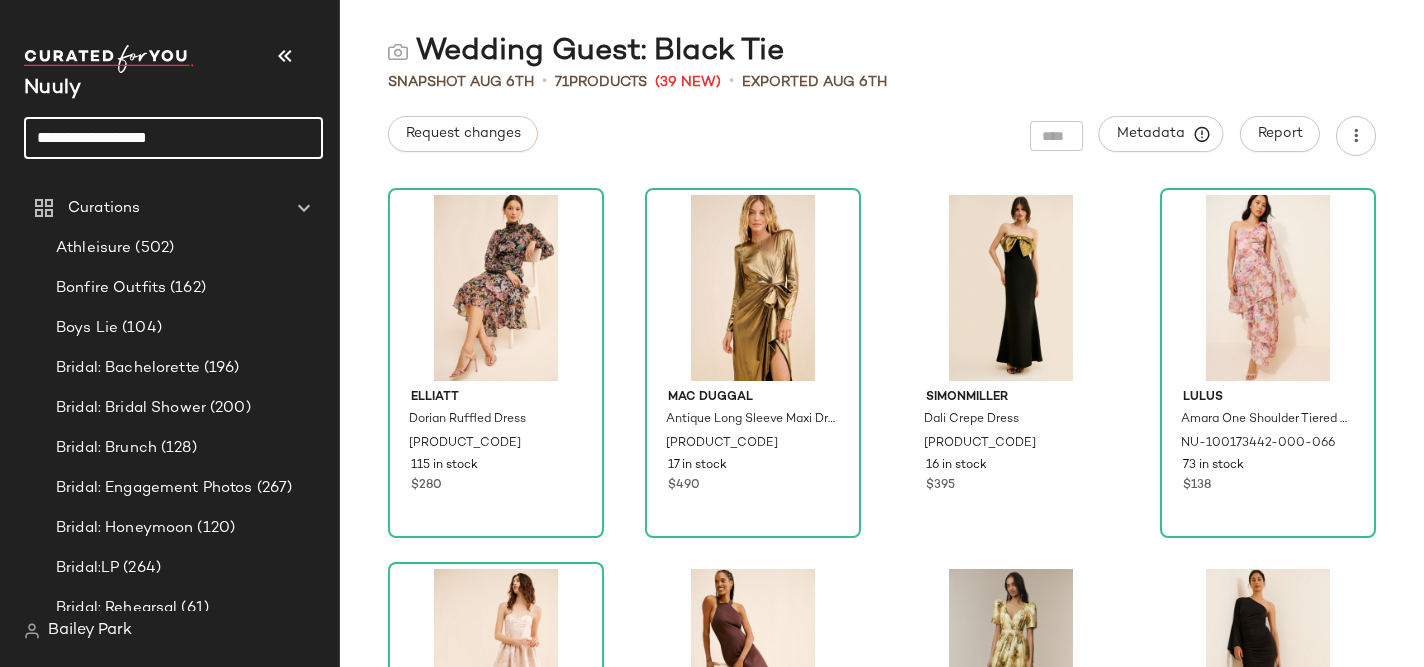 drag, startPoint x: 203, startPoint y: 133, endPoint x: 122, endPoint y: 134, distance: 81.00617 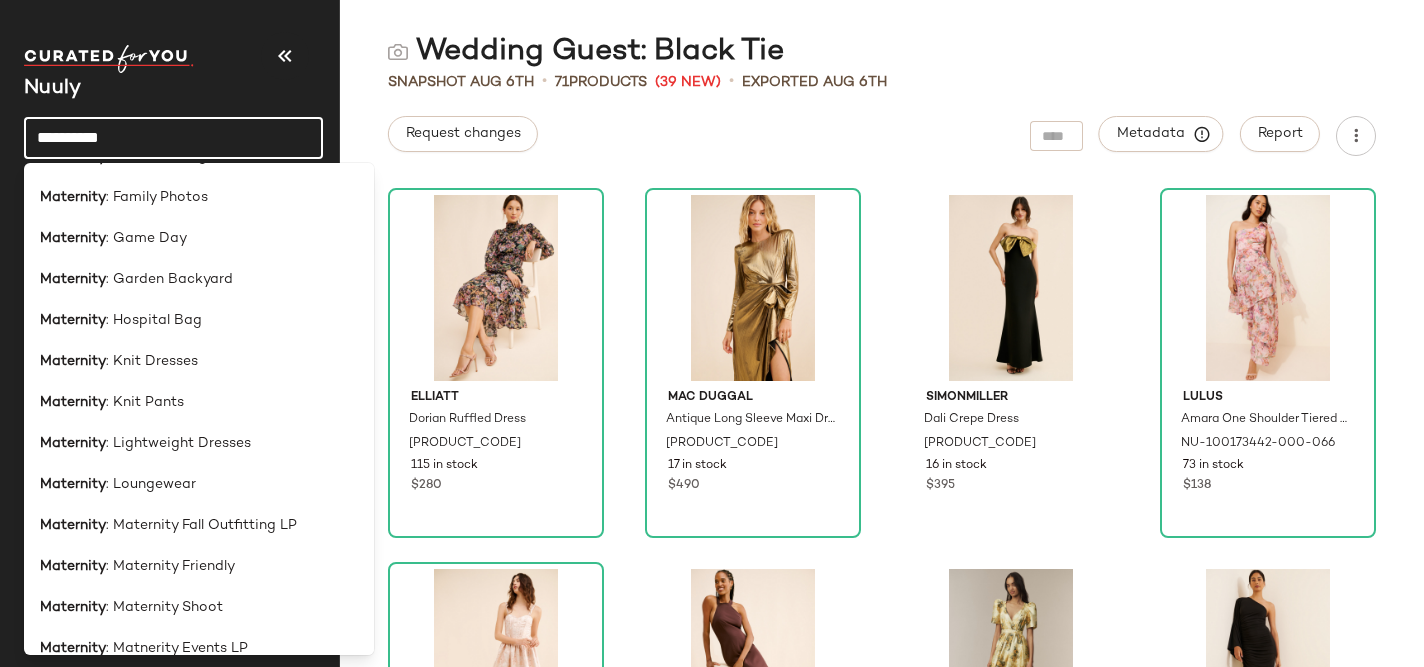 scroll, scrollTop: 526, scrollLeft: 0, axis: vertical 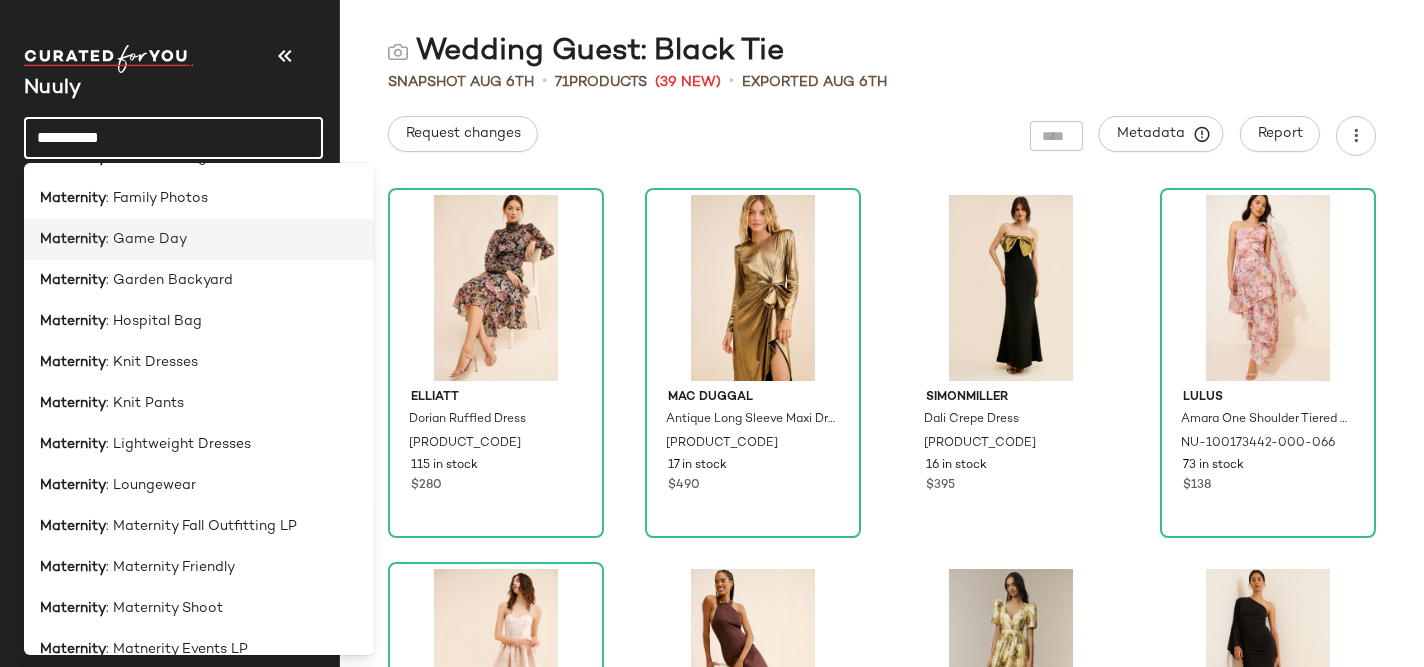 type on "*********" 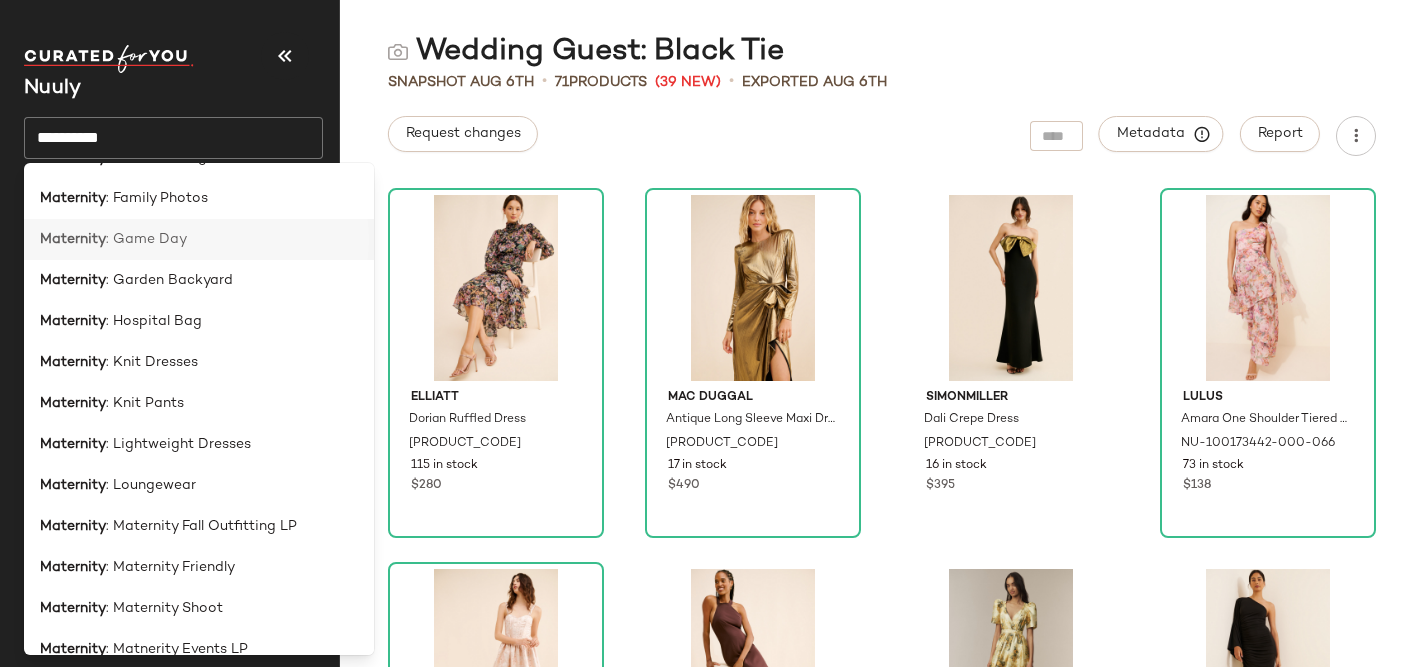 click on "Maternity : Game Day" 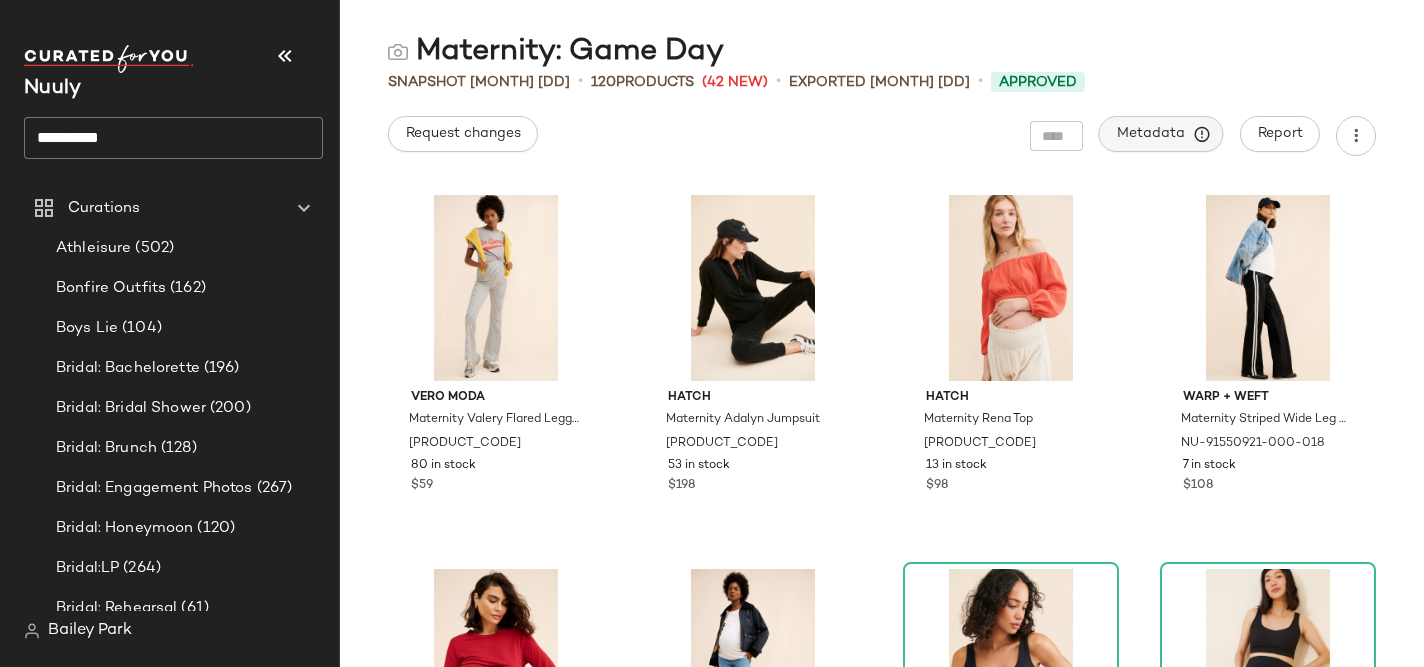 click on "Metadata" at bounding box center (1161, 134) 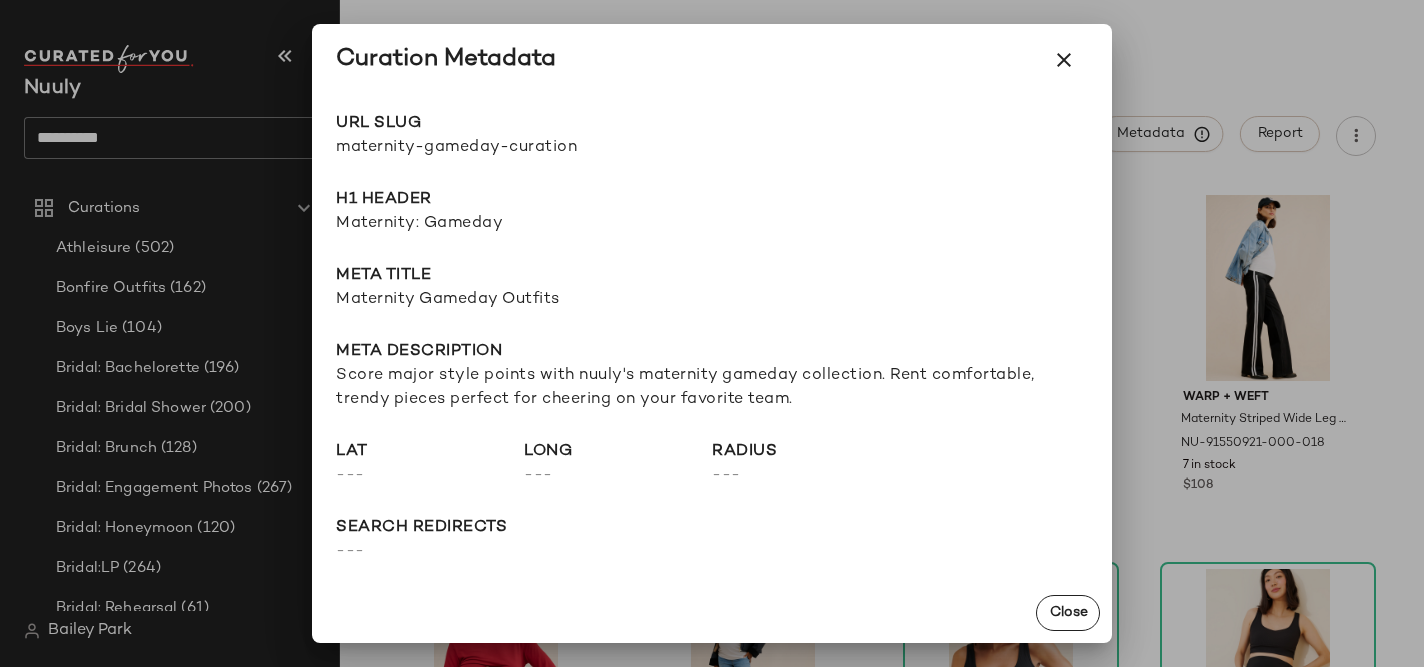 click on "maternity-gameday-curation" at bounding box center [524, 148] 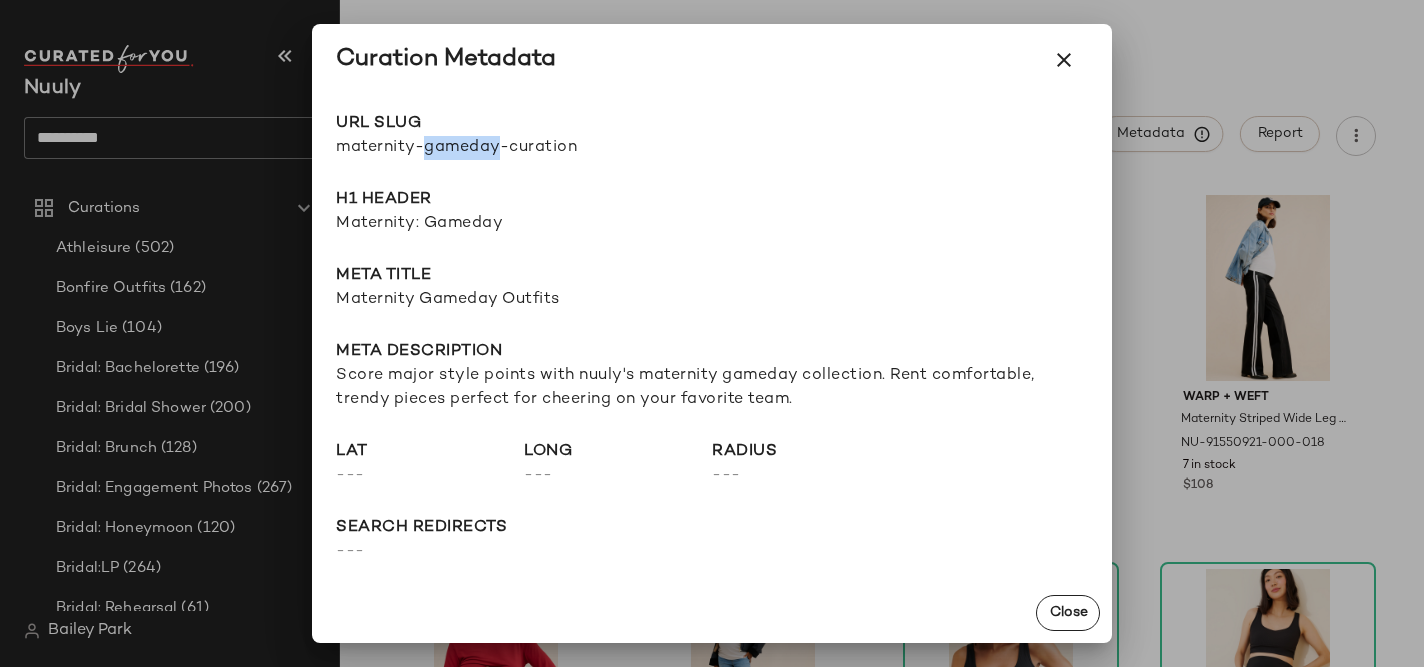 click on "maternity-gameday-curation" at bounding box center (524, 148) 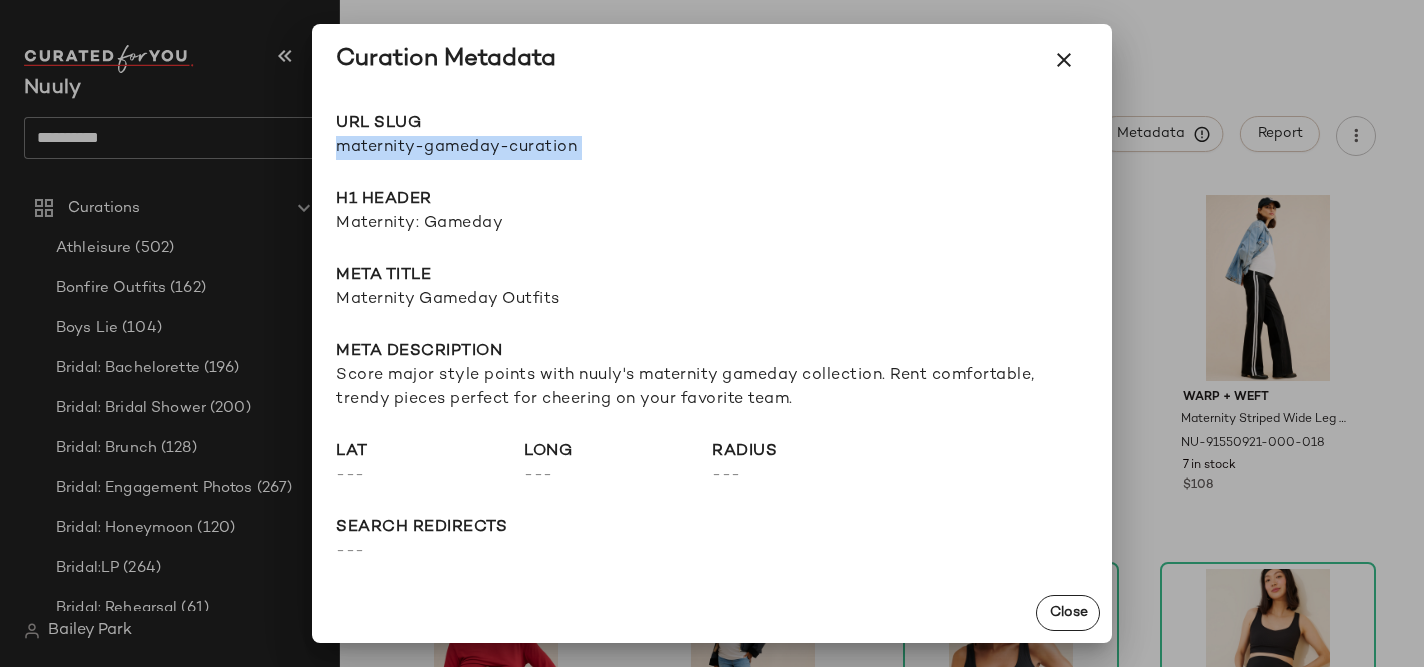 click on "maternity-gameday-curation" at bounding box center [524, 148] 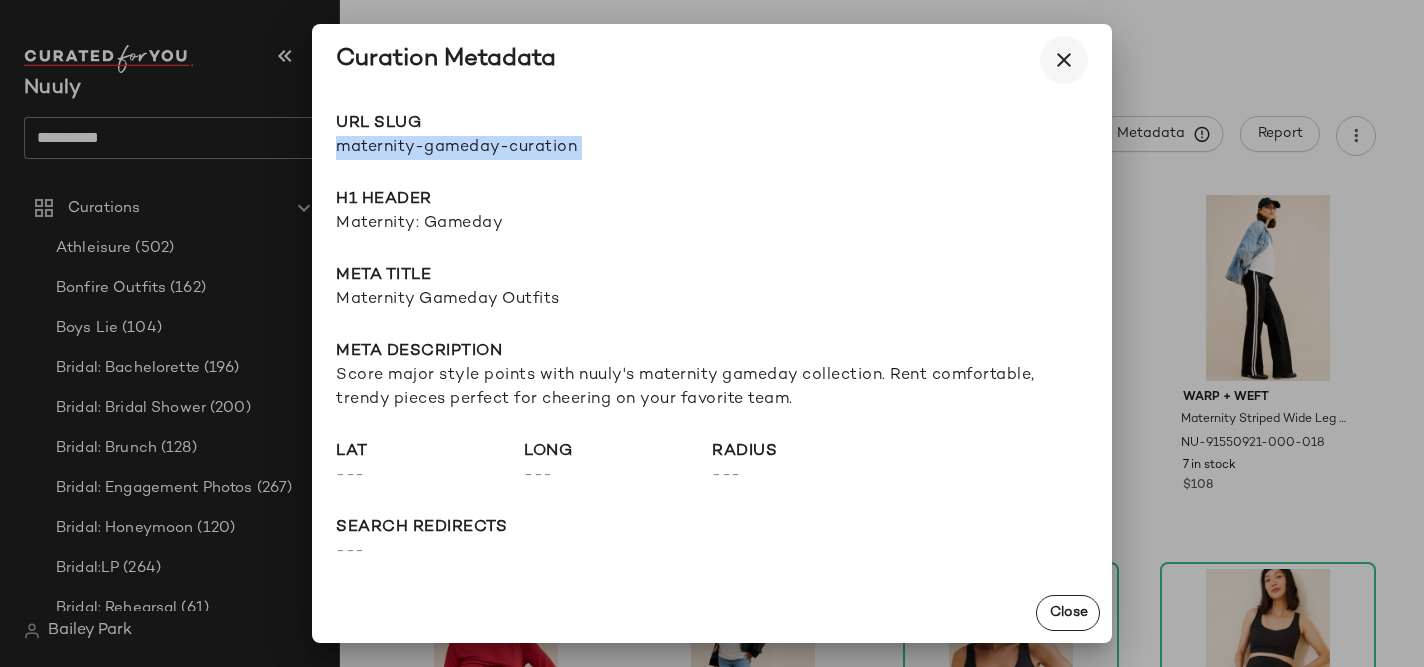 click at bounding box center [1064, 60] 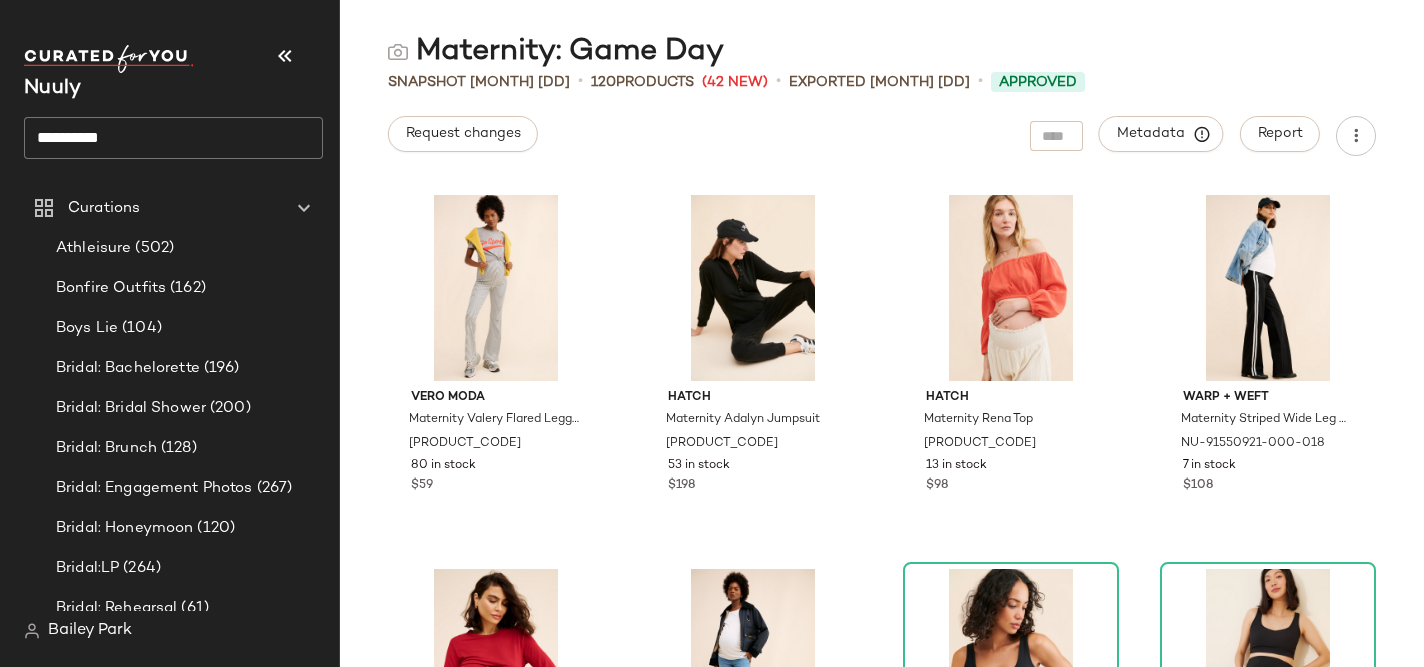 click on "*********" 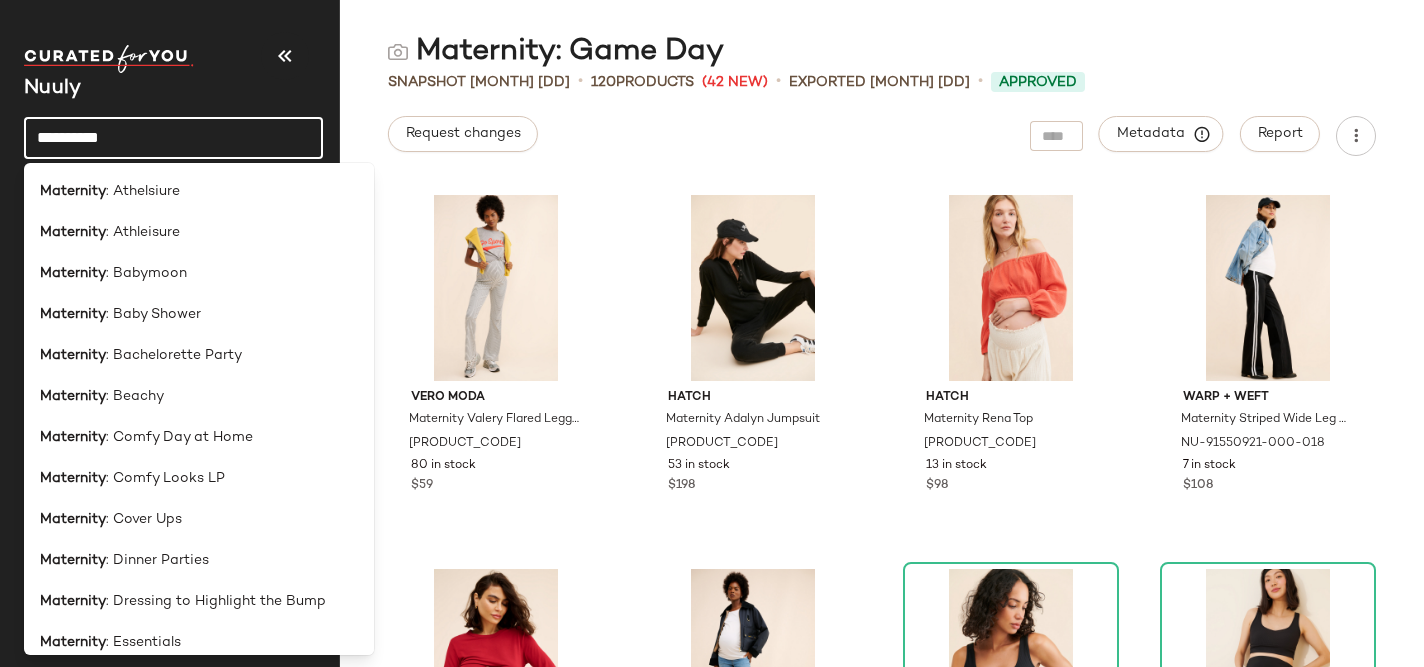 click on "*********" 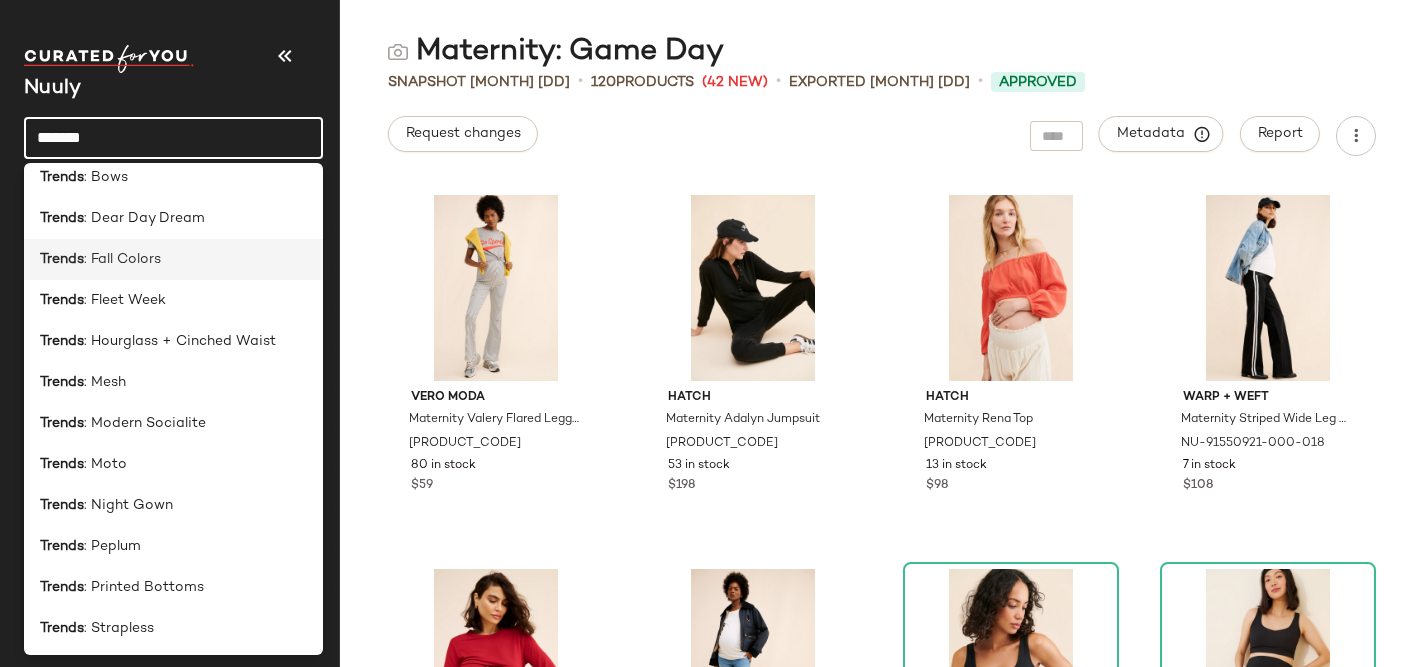 scroll, scrollTop: 221, scrollLeft: 0, axis: vertical 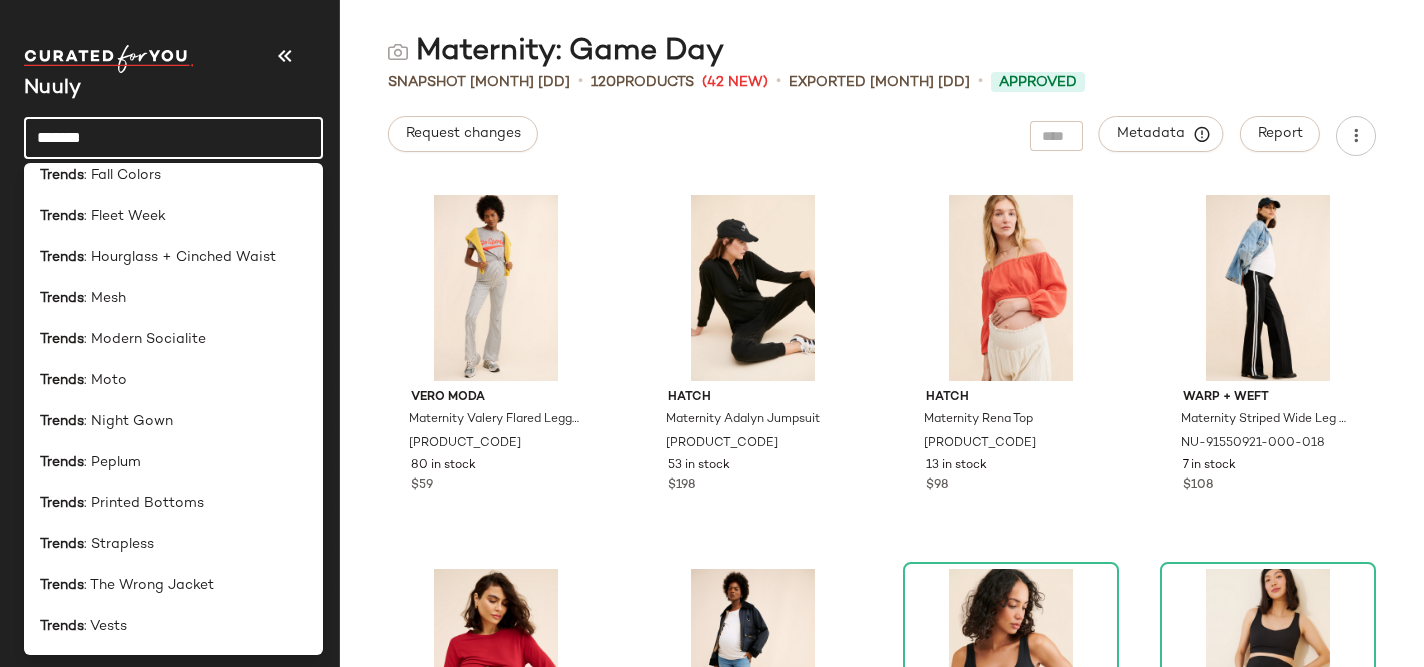type on "******" 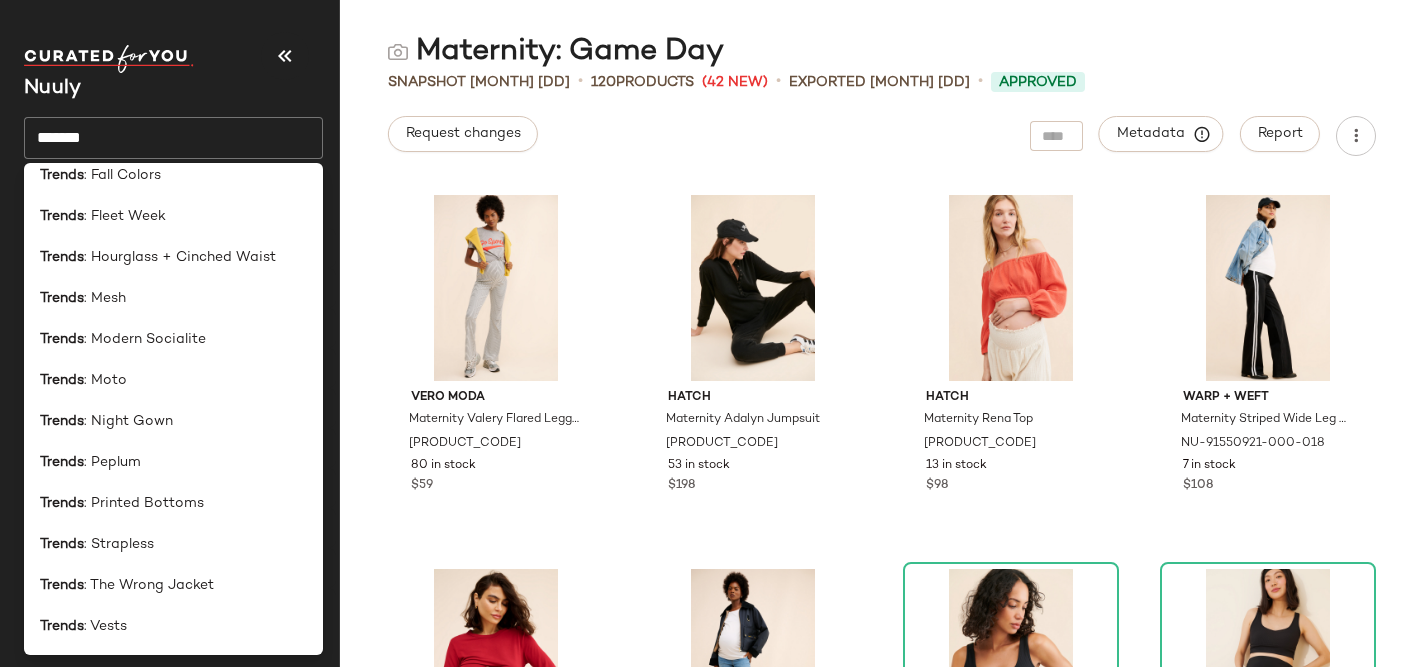 scroll, scrollTop: 0, scrollLeft: 0, axis: both 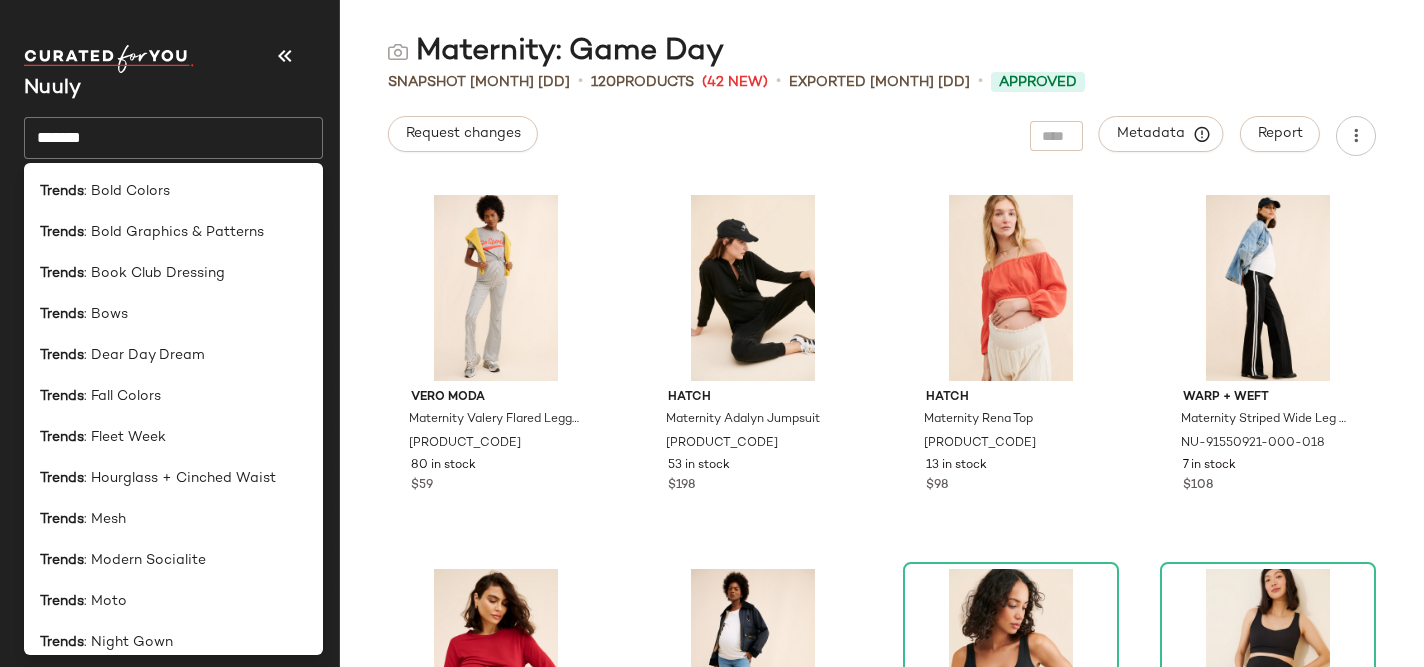 click on "******" 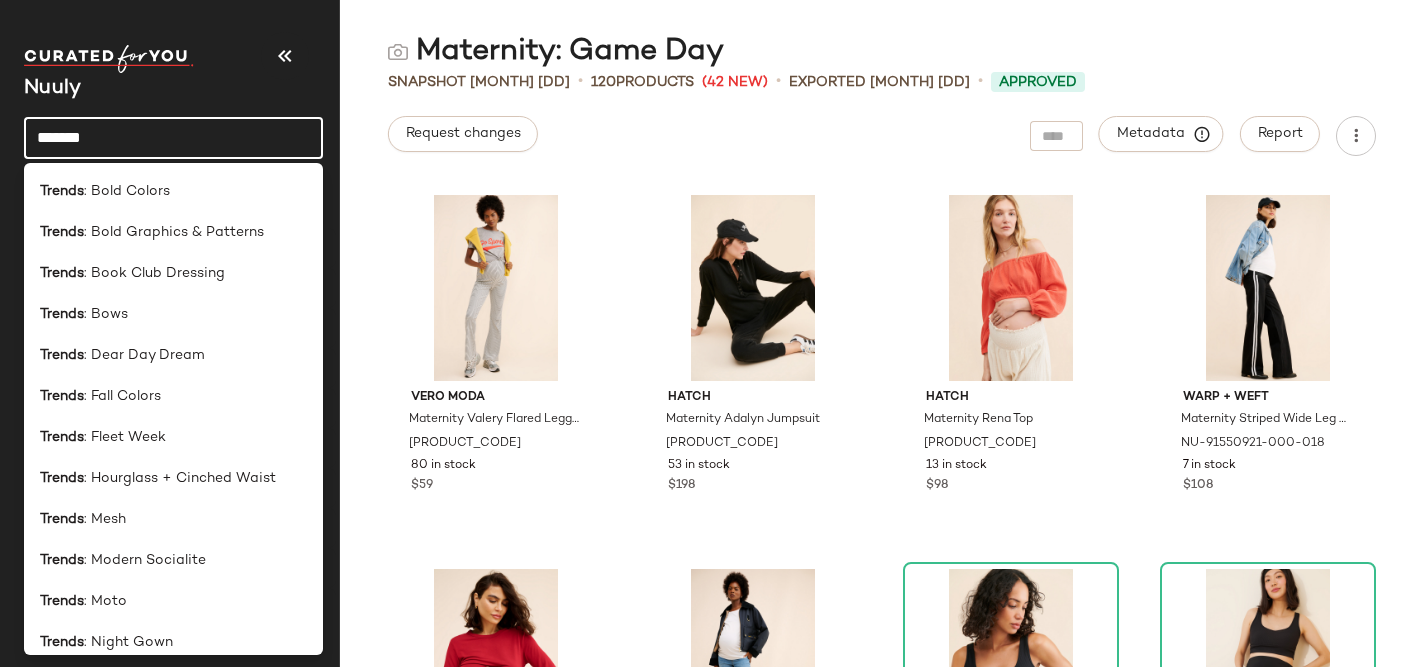 click on "******" 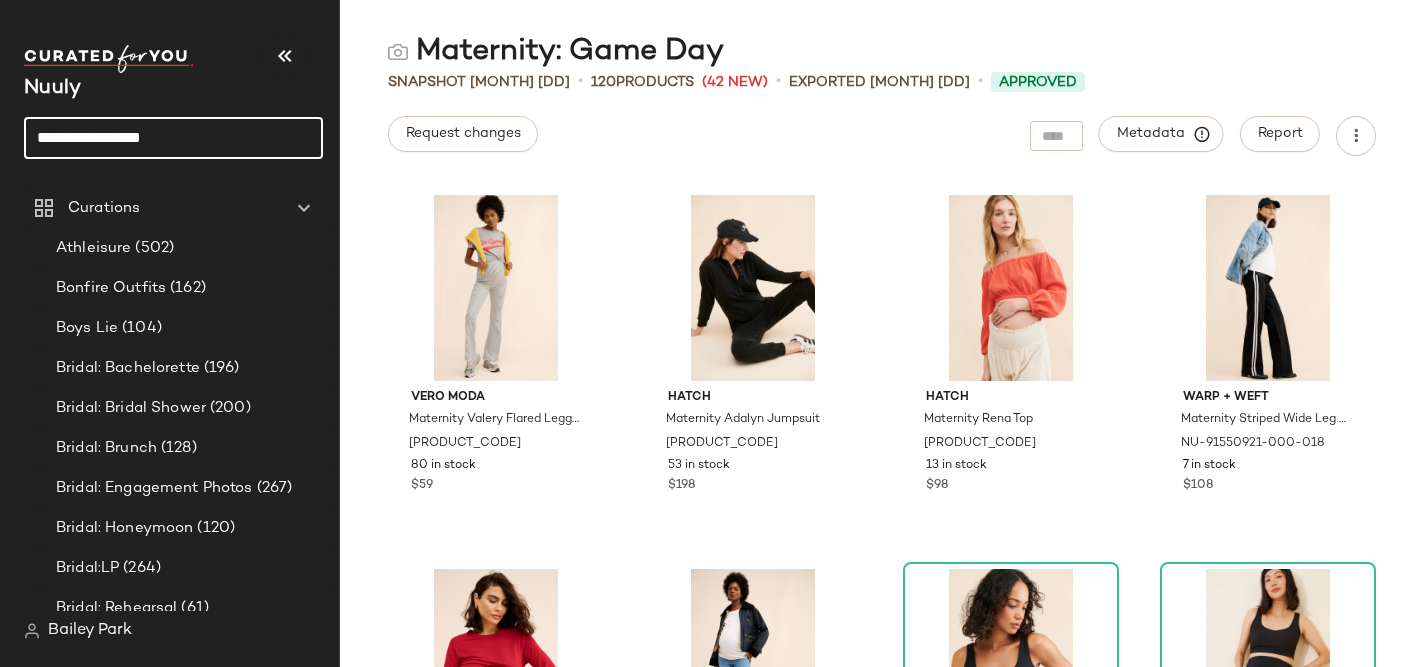click on "**********" 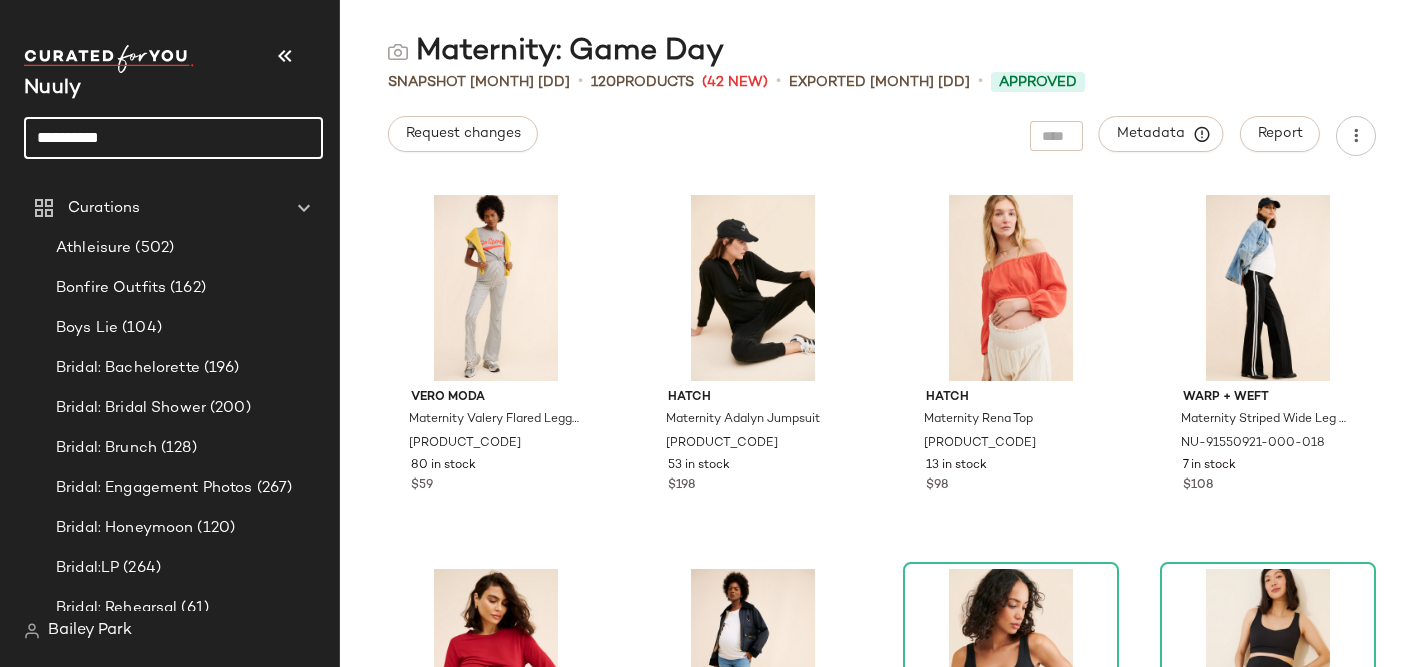 type on "**********" 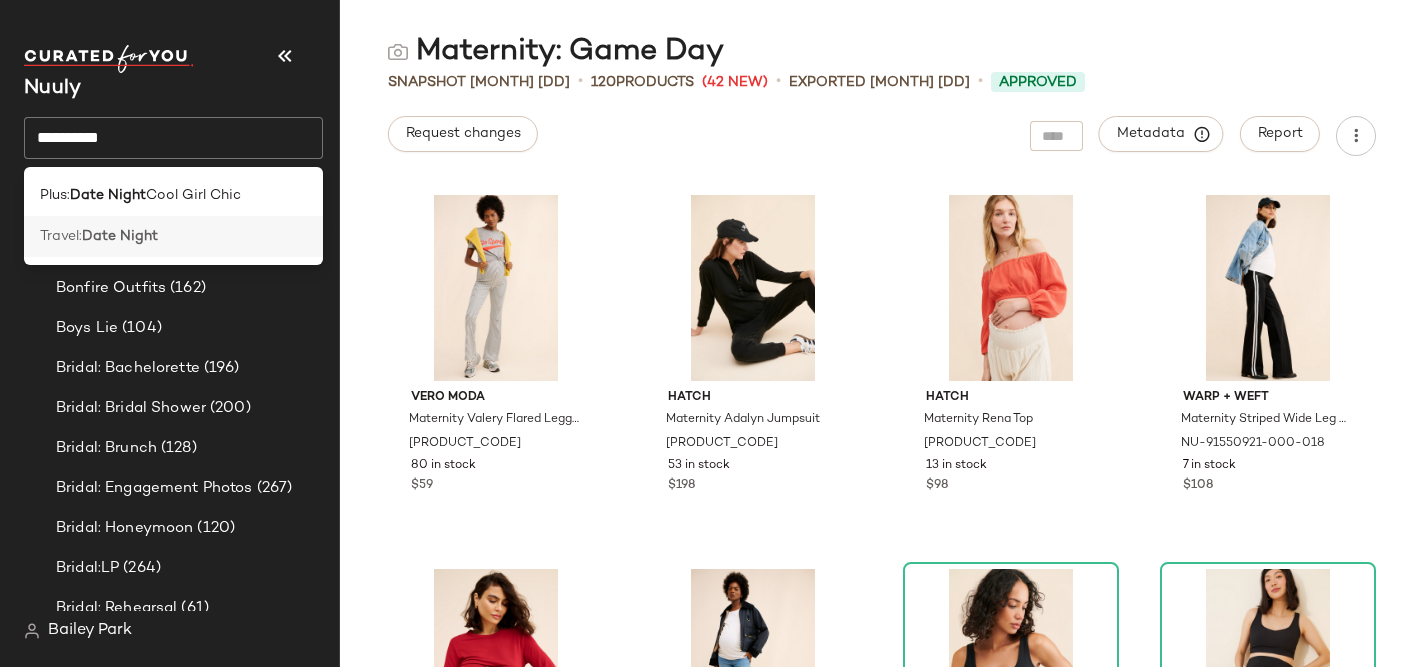 click on "Date Night" at bounding box center [120, 236] 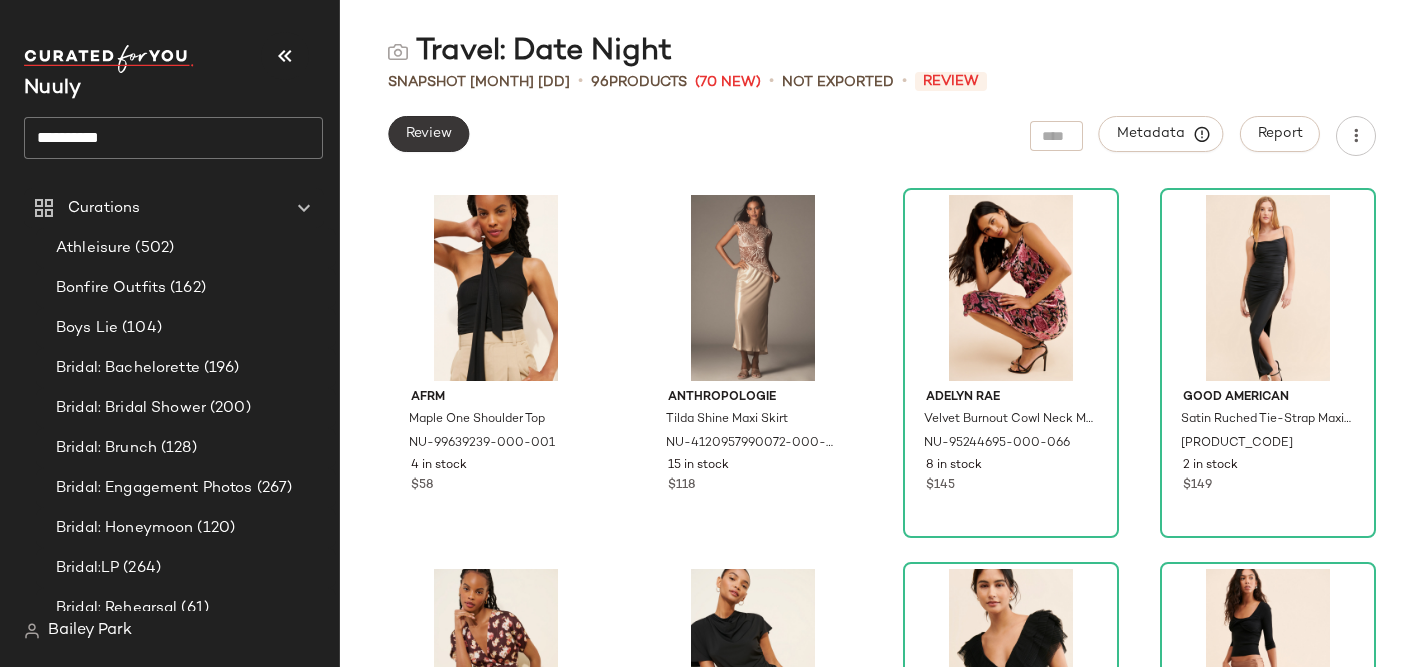click on "Review" 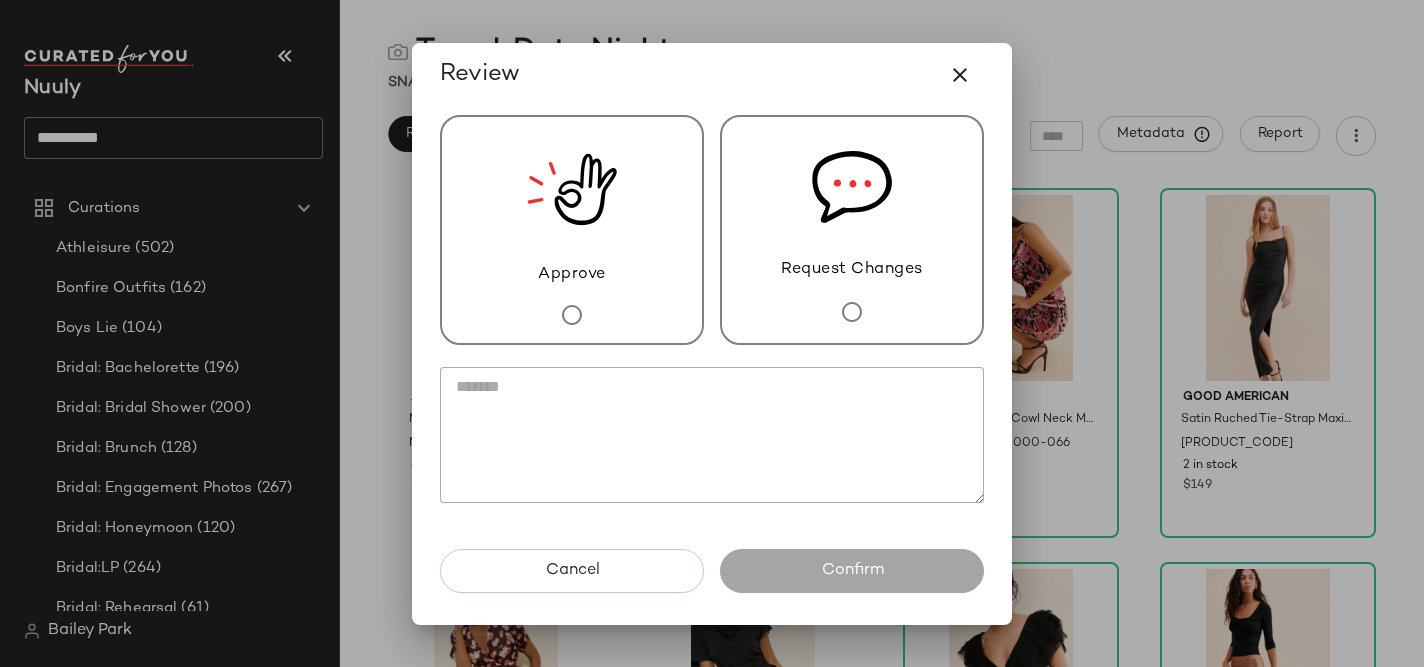 click on "Approve" at bounding box center [572, 230] 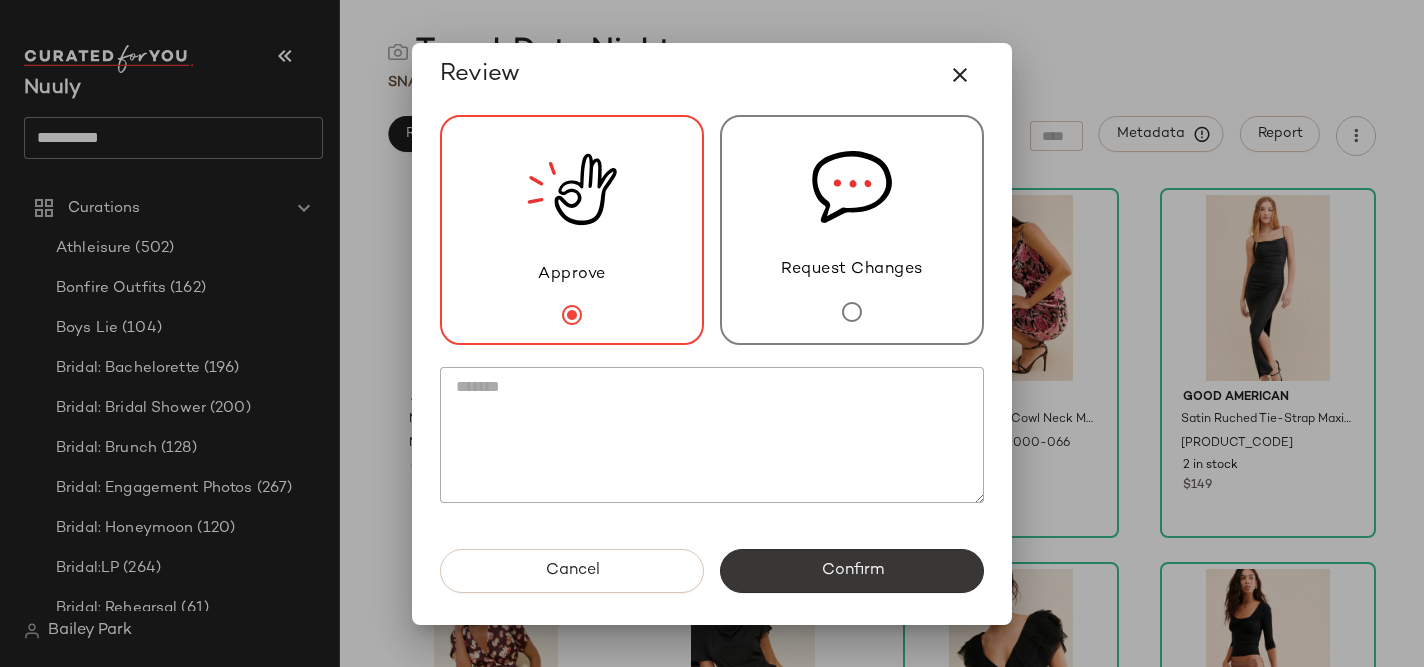 click on "Confirm" at bounding box center (852, 571) 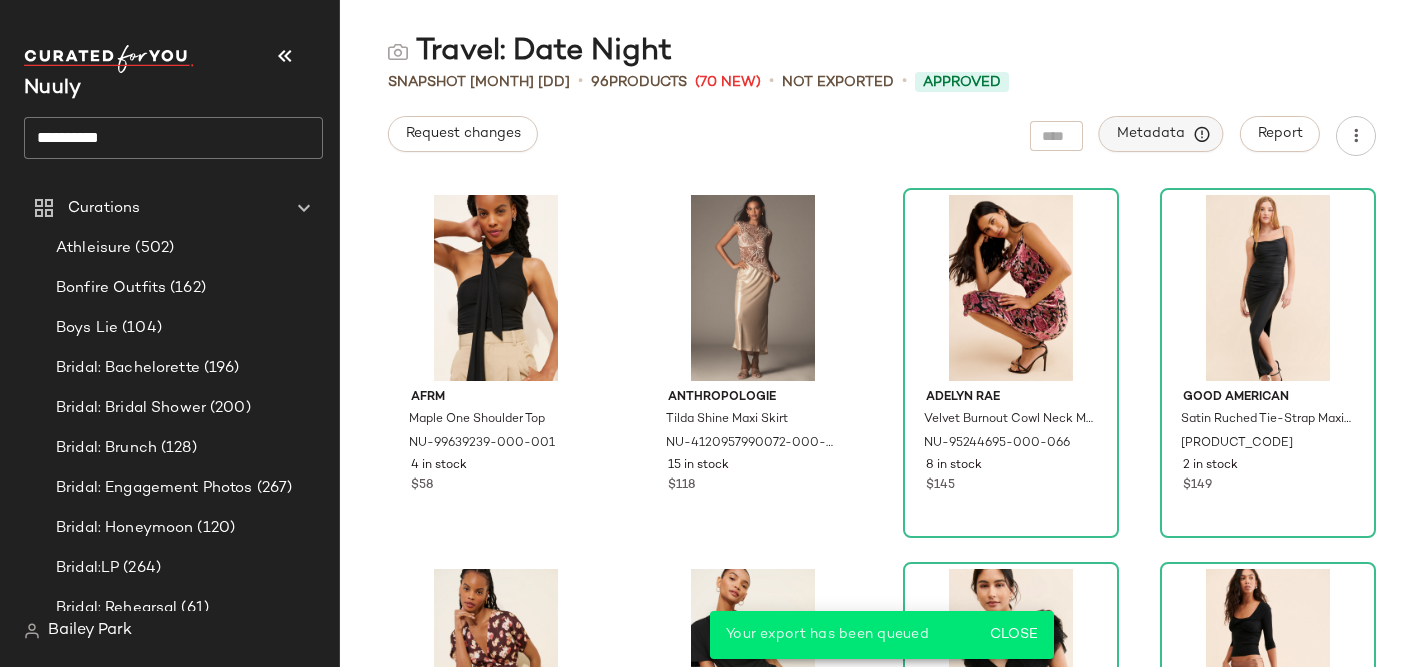 click on "Metadata" 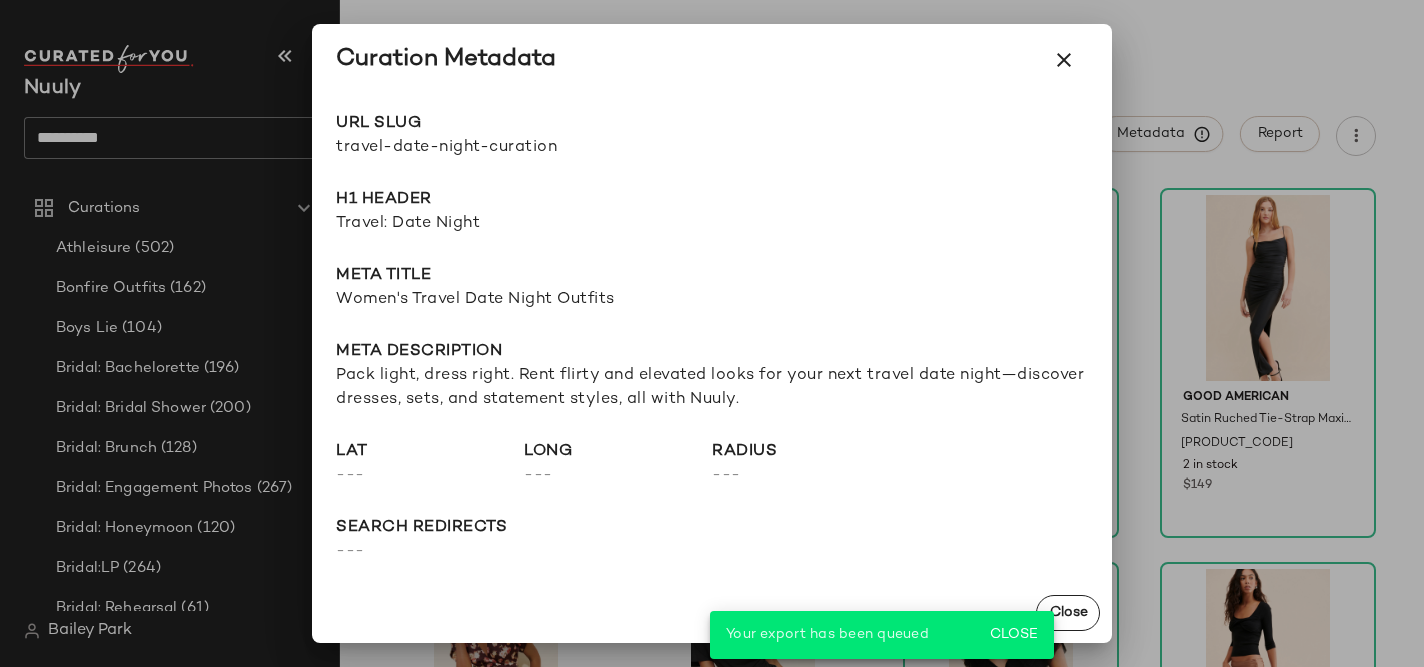 click on "travel-date-night-curation" at bounding box center (524, 148) 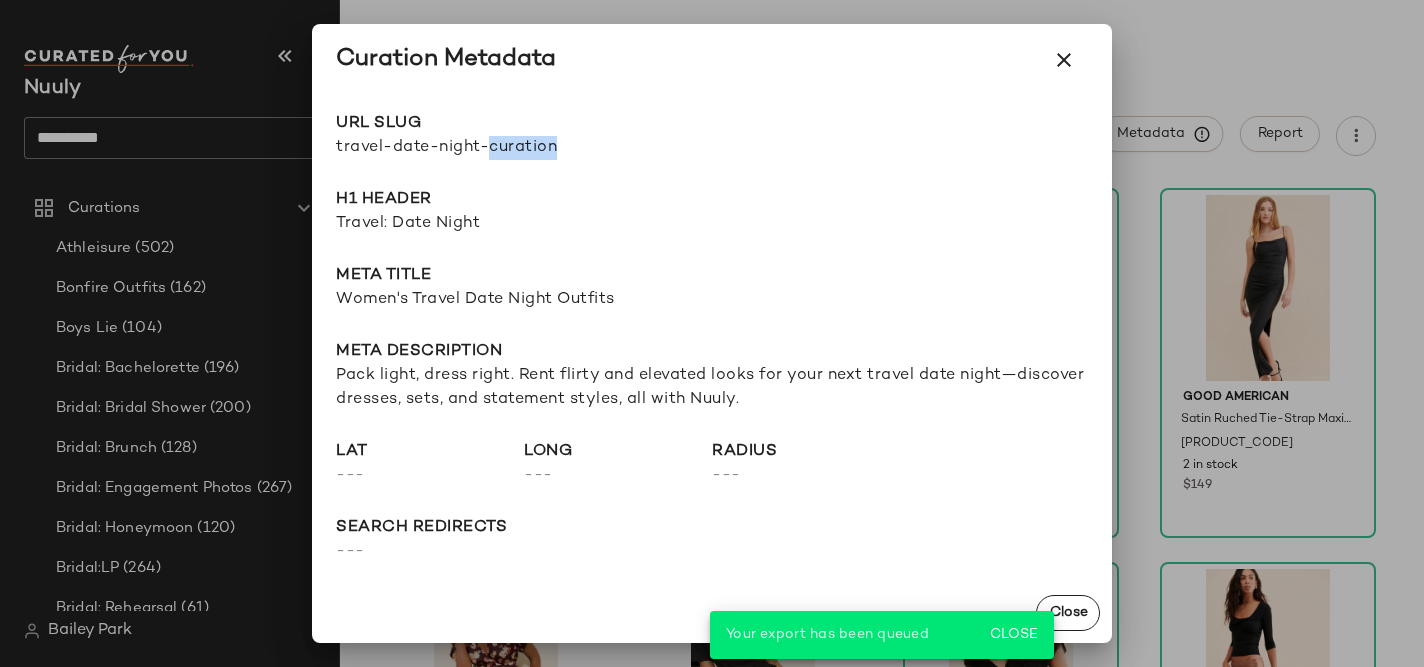 click on "travel-date-night-curation" at bounding box center [524, 148] 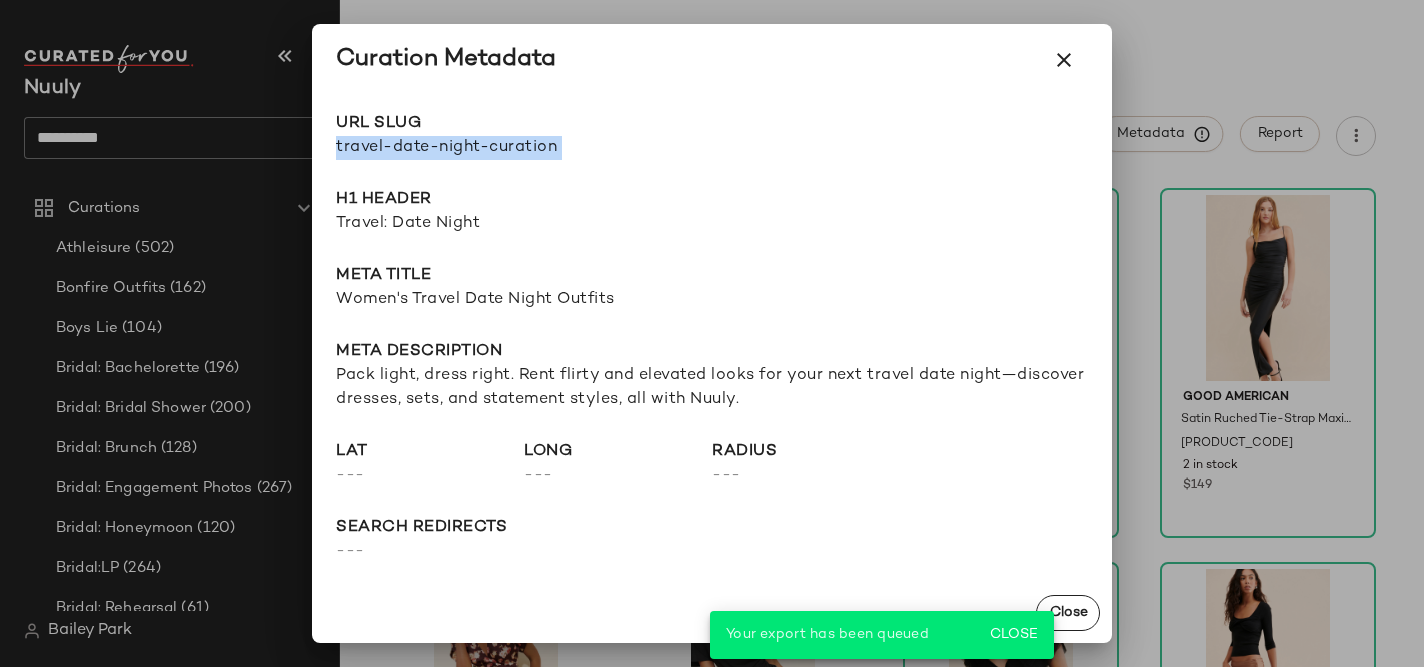 click on "travel-date-night-curation" at bounding box center (524, 148) 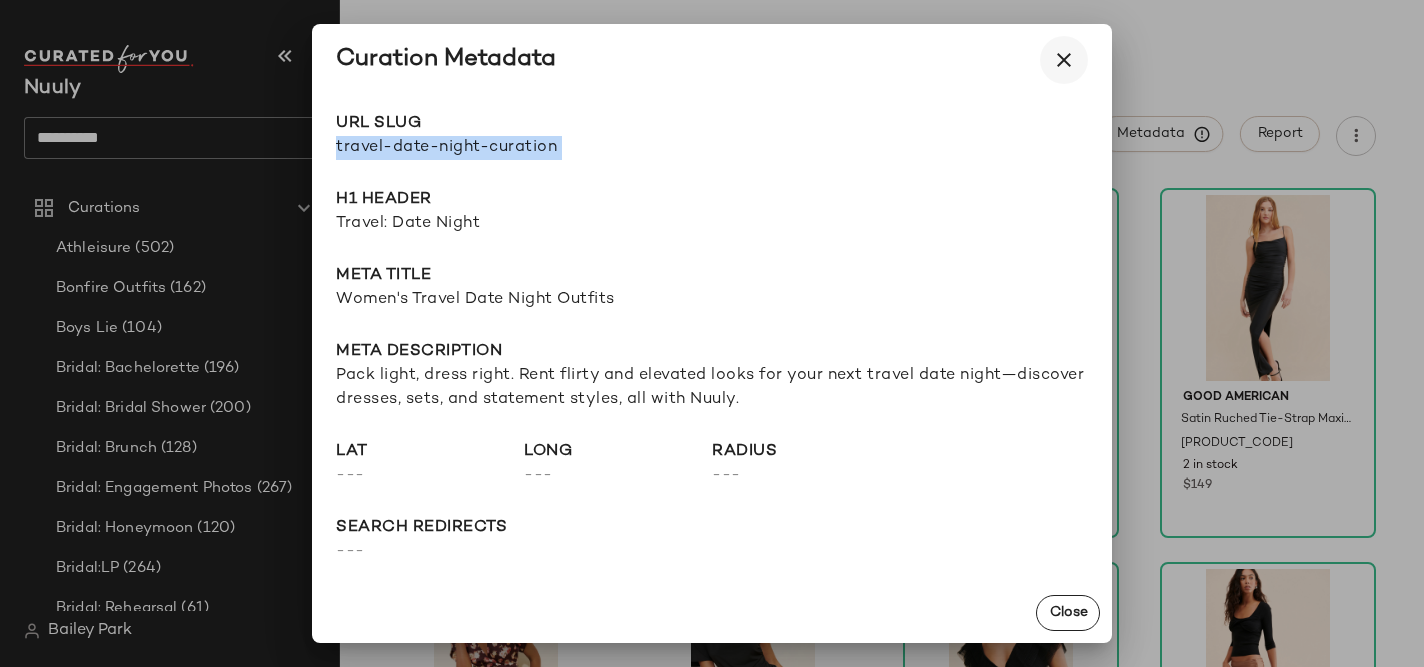drag, startPoint x: 1065, startPoint y: 66, endPoint x: 1076, endPoint y: 59, distance: 13.038404 